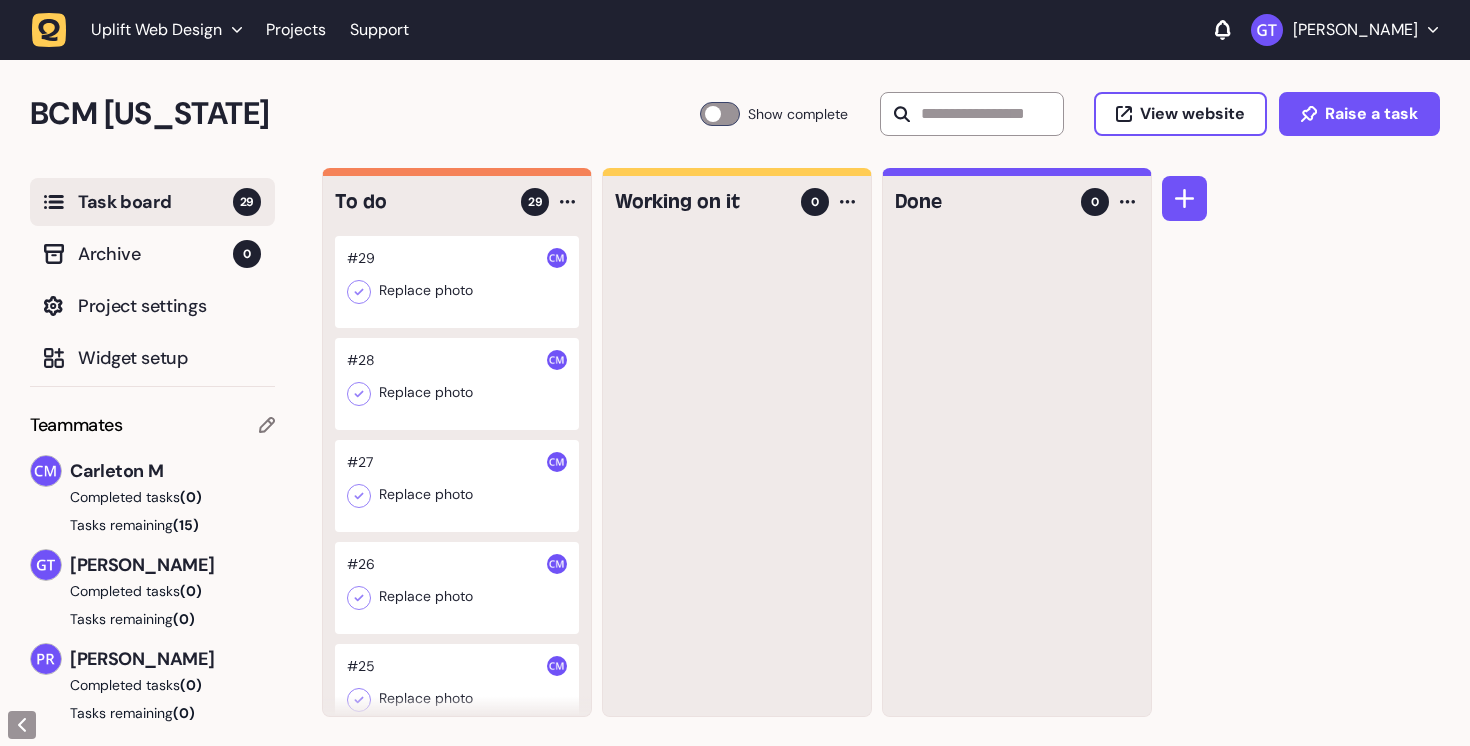 scroll, scrollTop: 0, scrollLeft: 0, axis: both 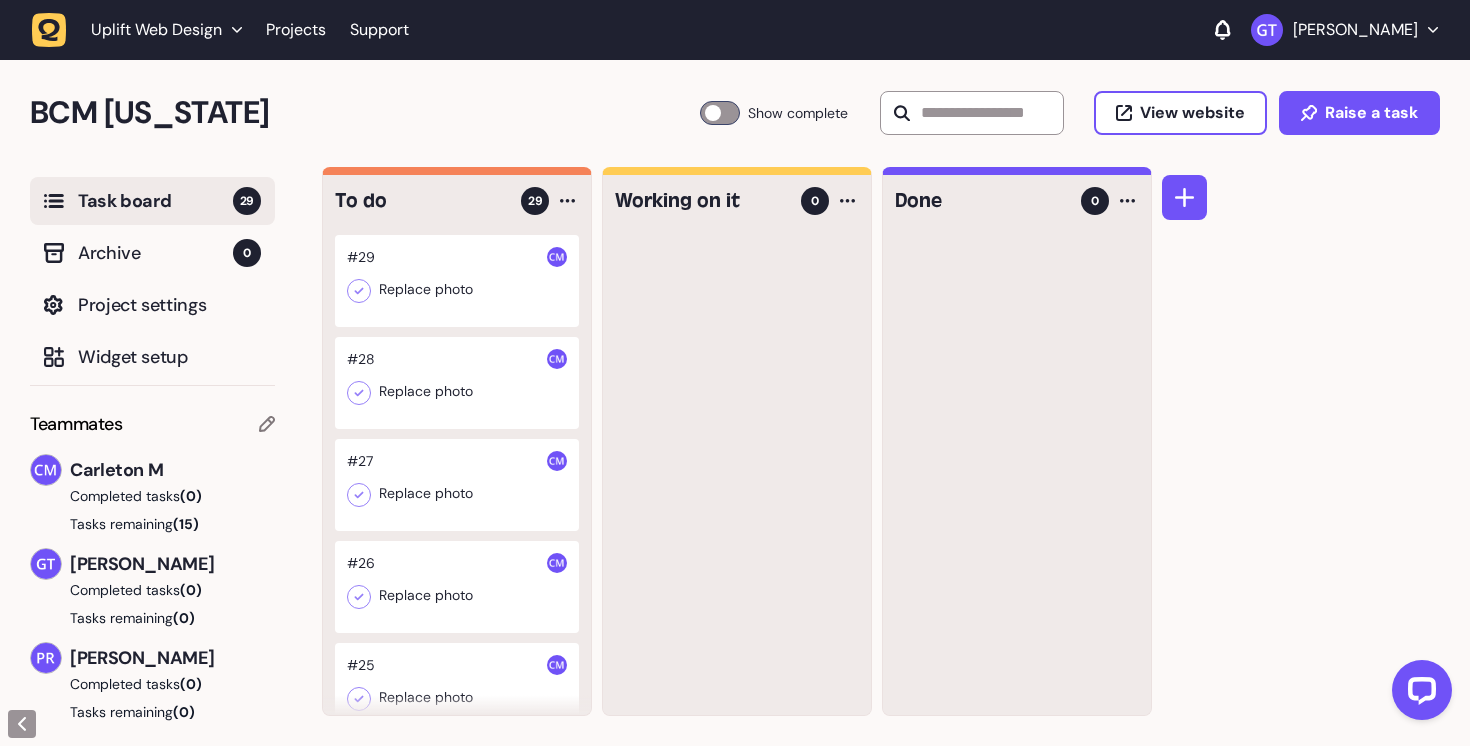 click 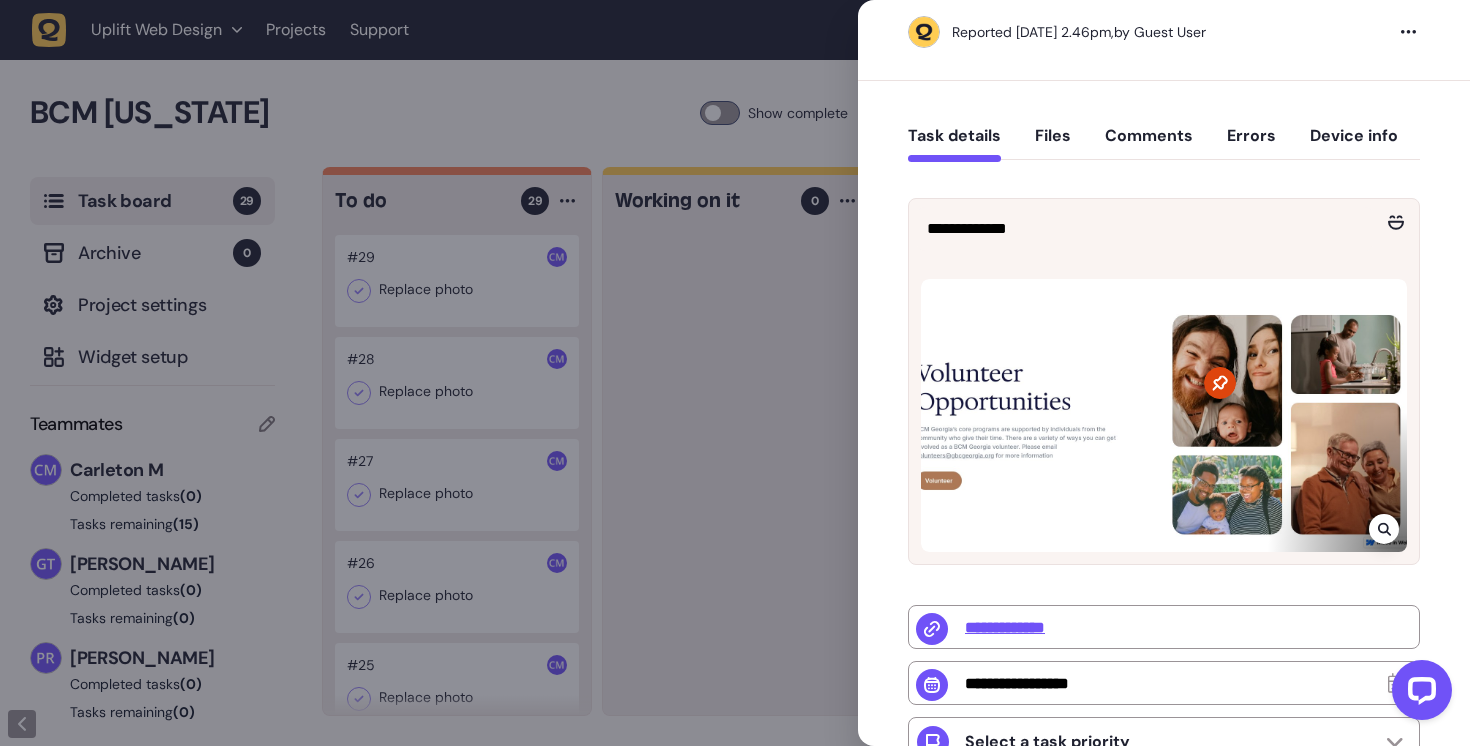 scroll, scrollTop: 64, scrollLeft: 0, axis: vertical 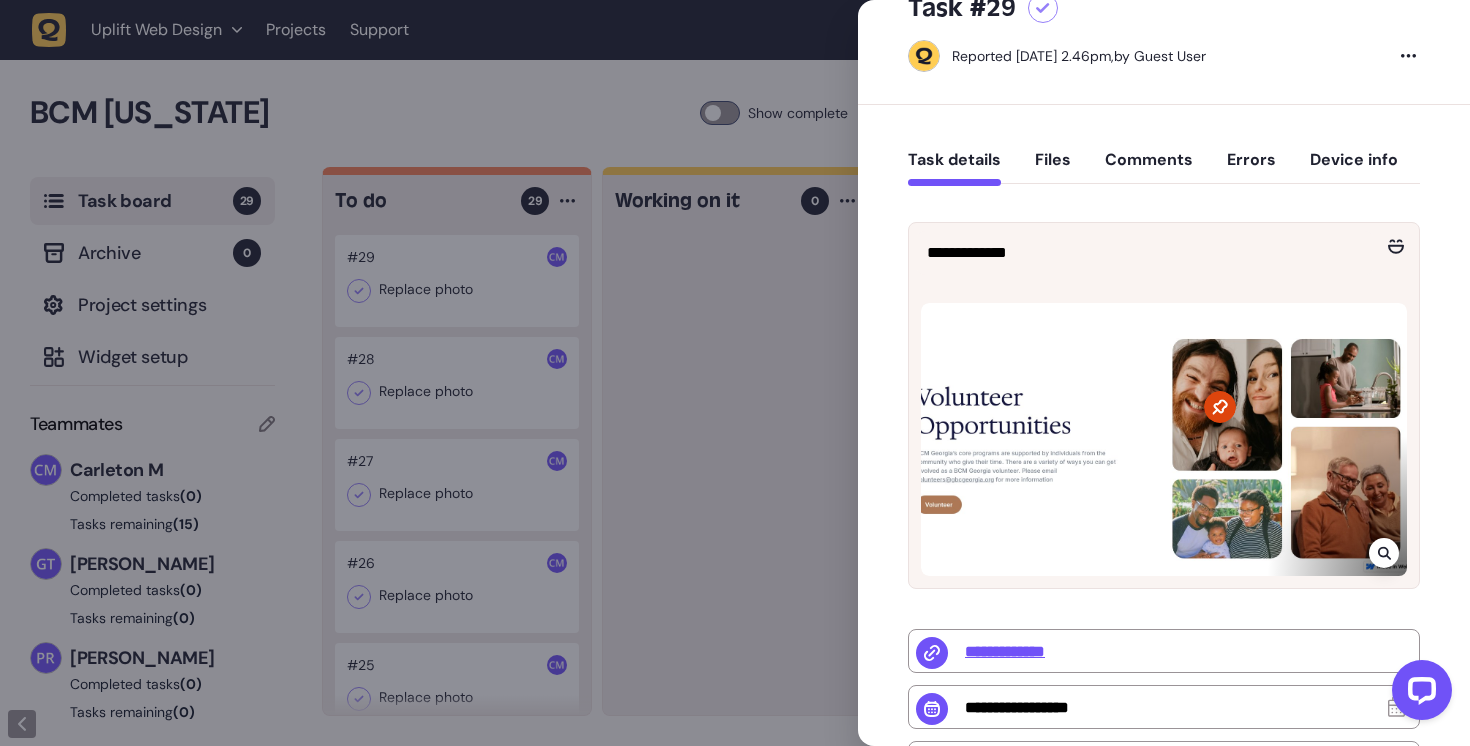 click 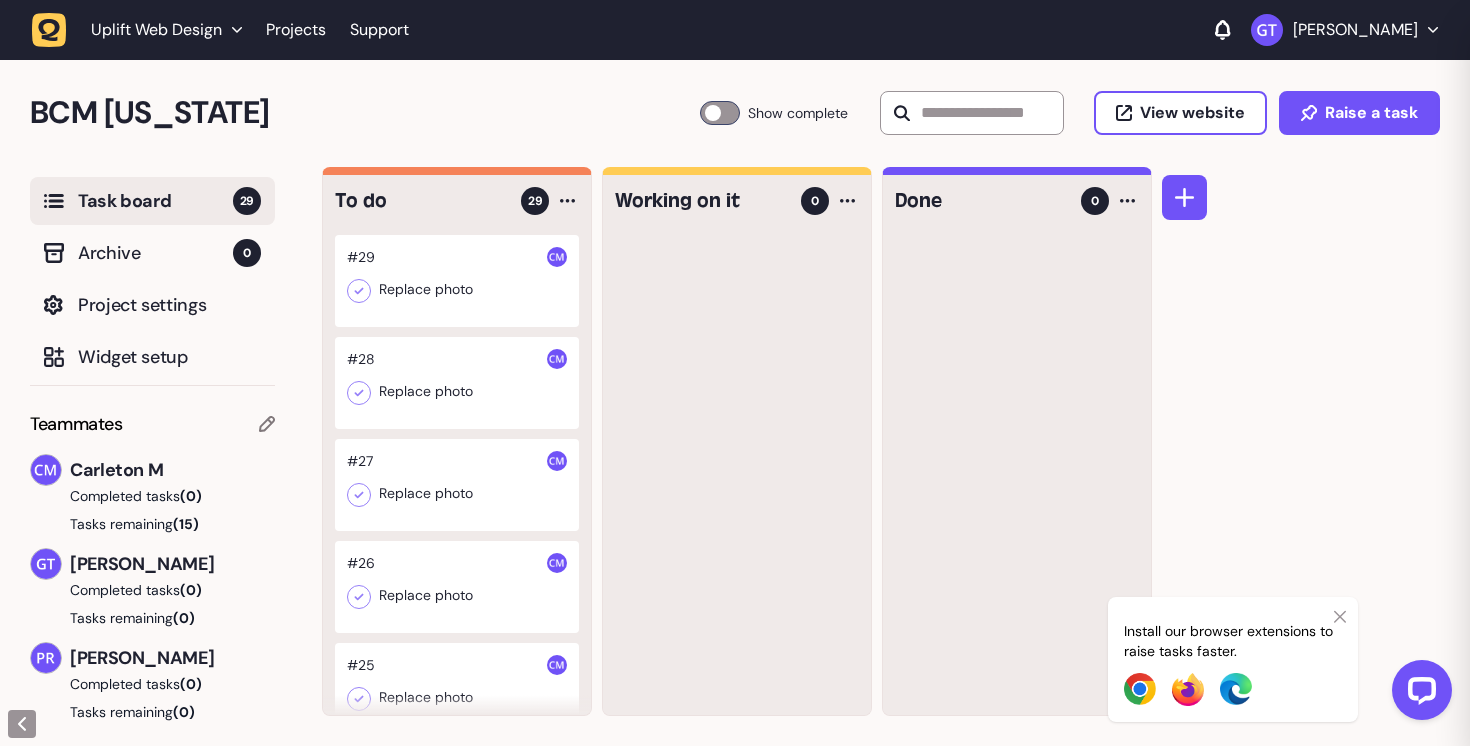 scroll, scrollTop: 9, scrollLeft: 0, axis: vertical 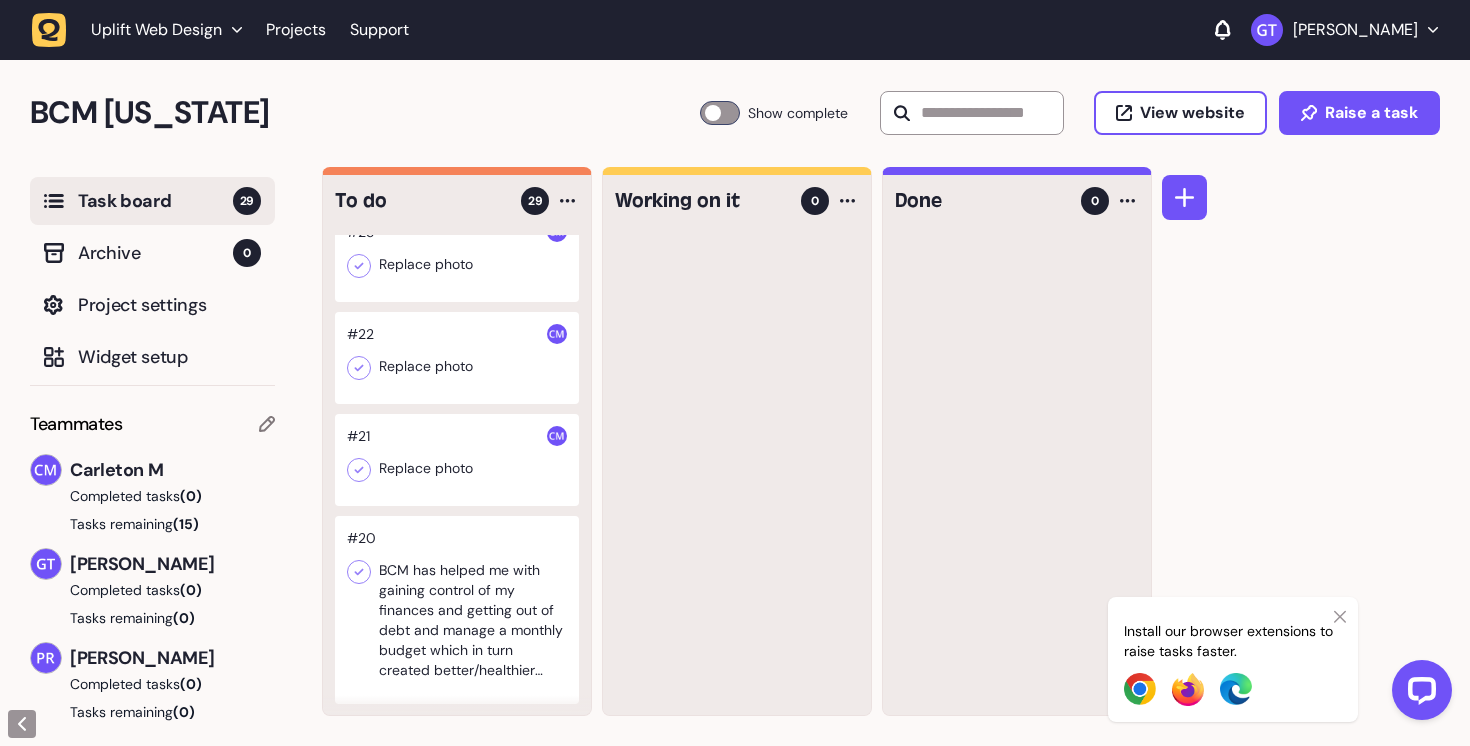 click 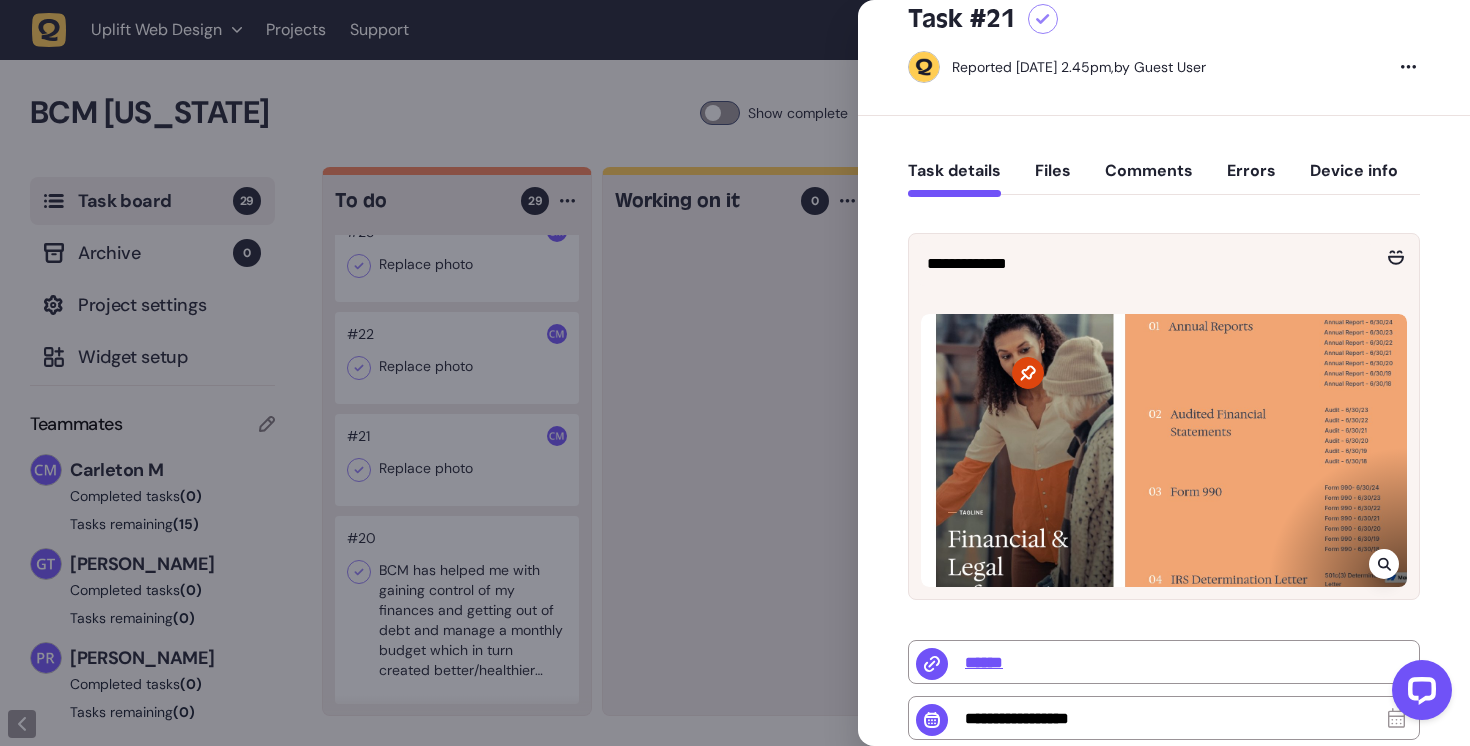 scroll, scrollTop: 4, scrollLeft: 0, axis: vertical 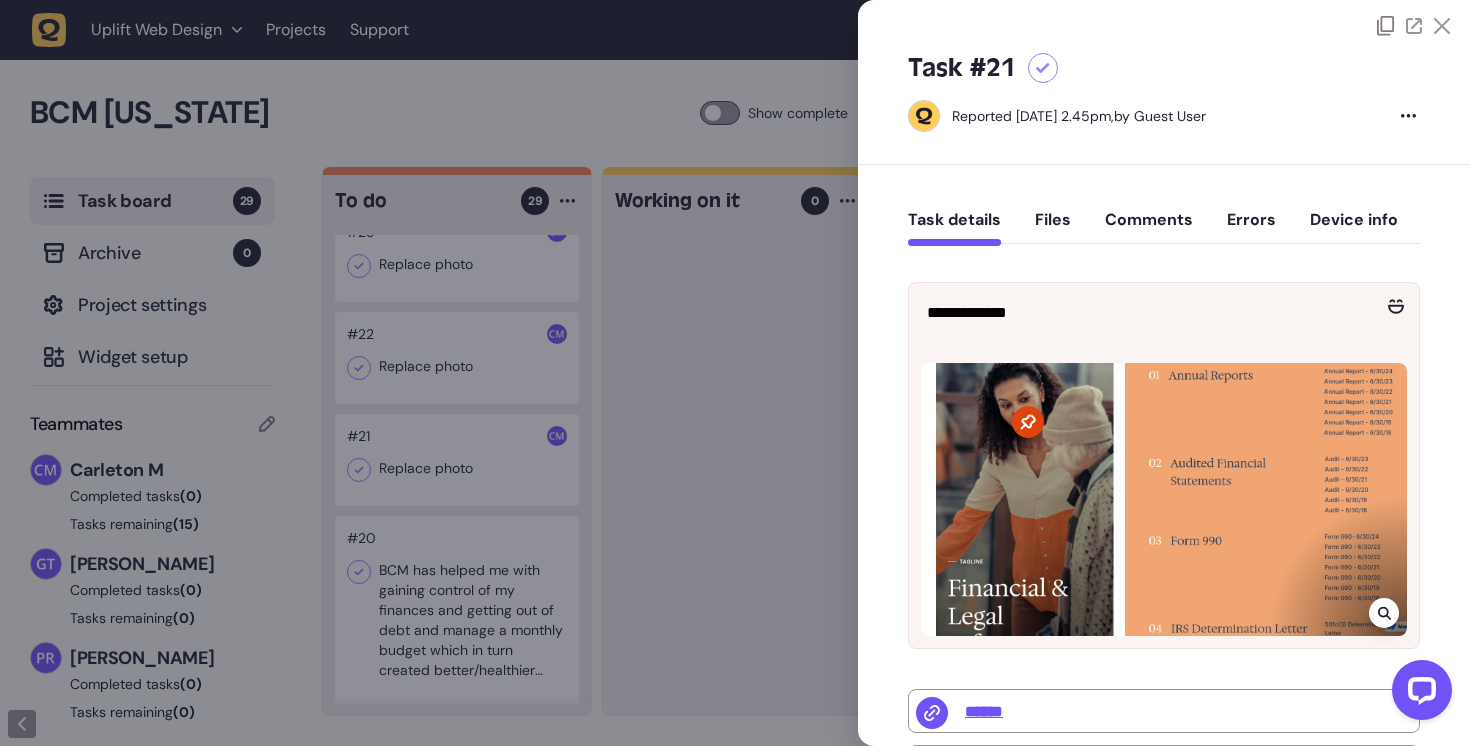 click on "Task details   Files   Comments   Errors   Device info" 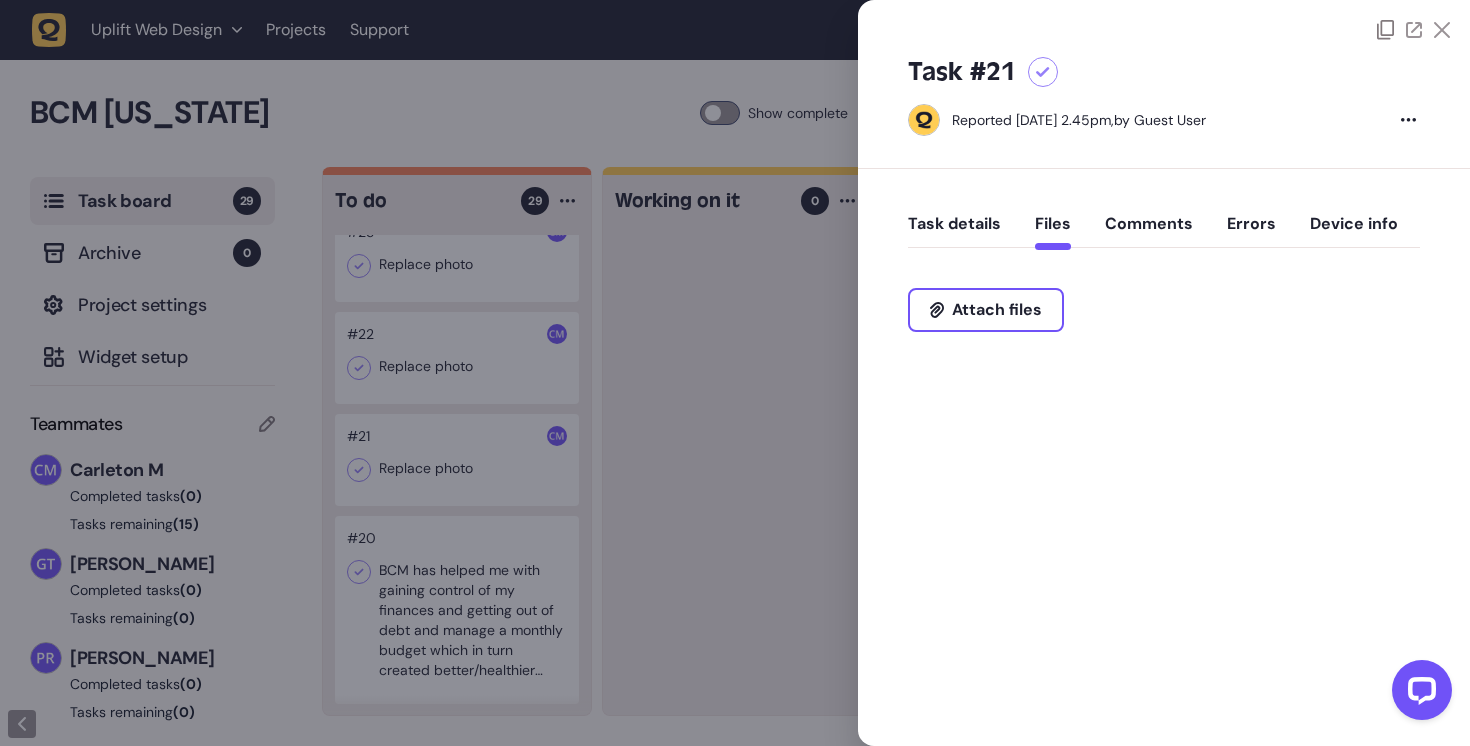 scroll, scrollTop: 0, scrollLeft: 0, axis: both 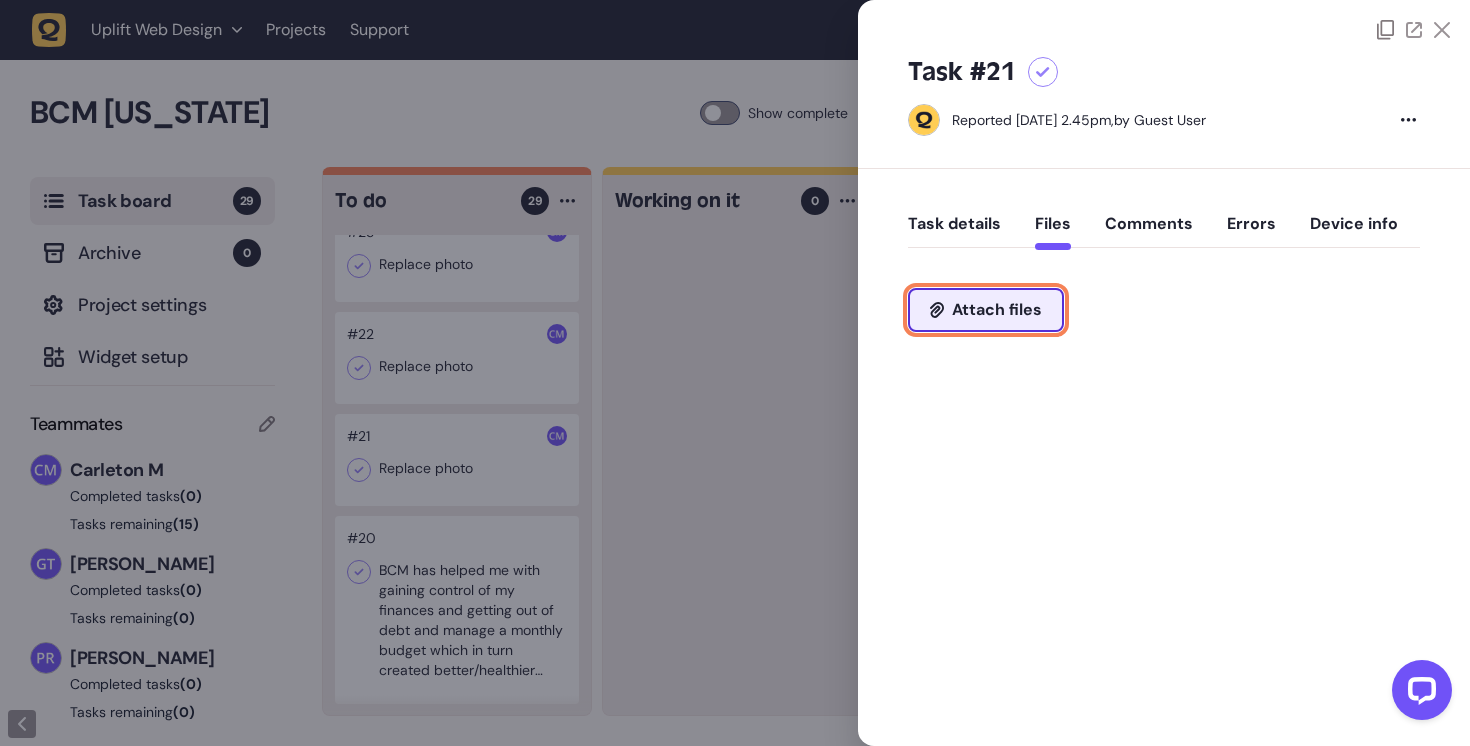 click on "Attach files" 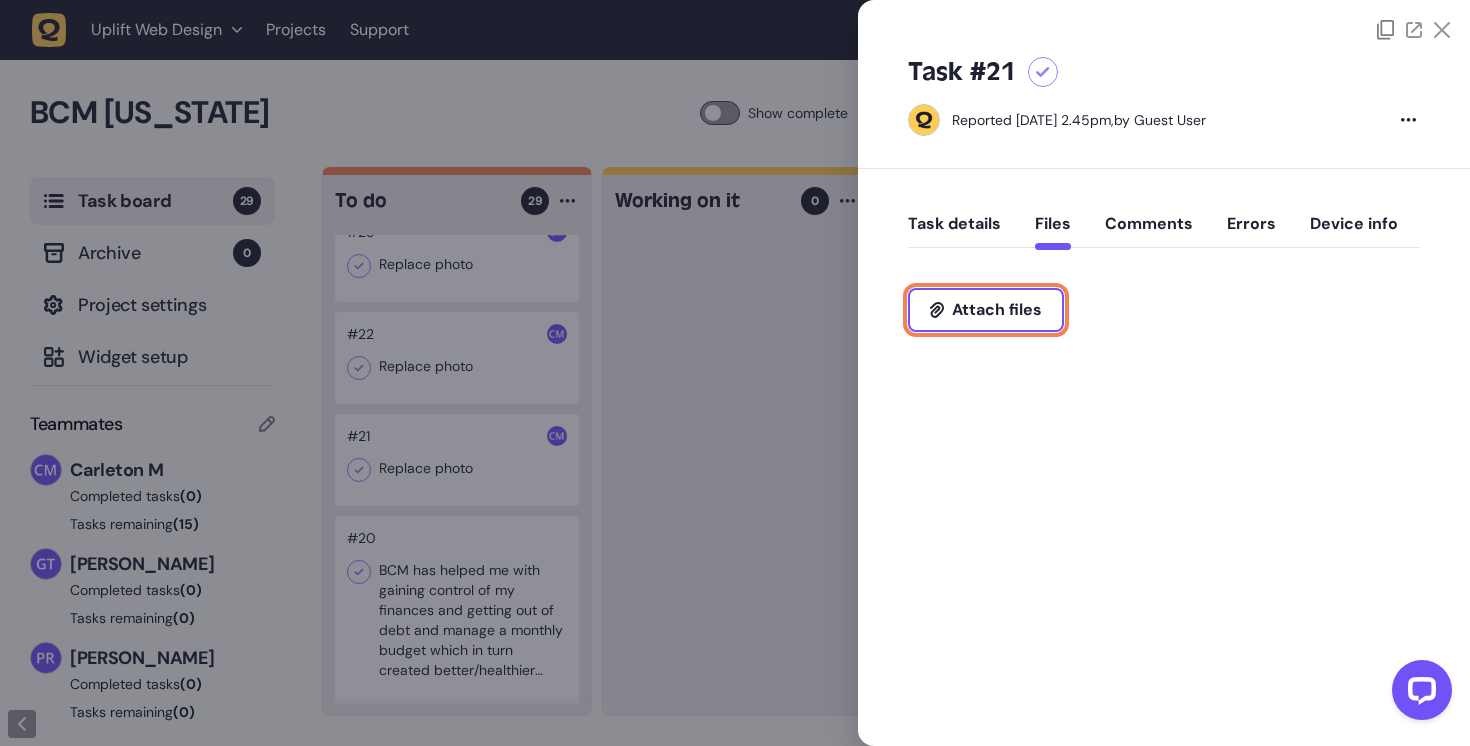 type on "**********" 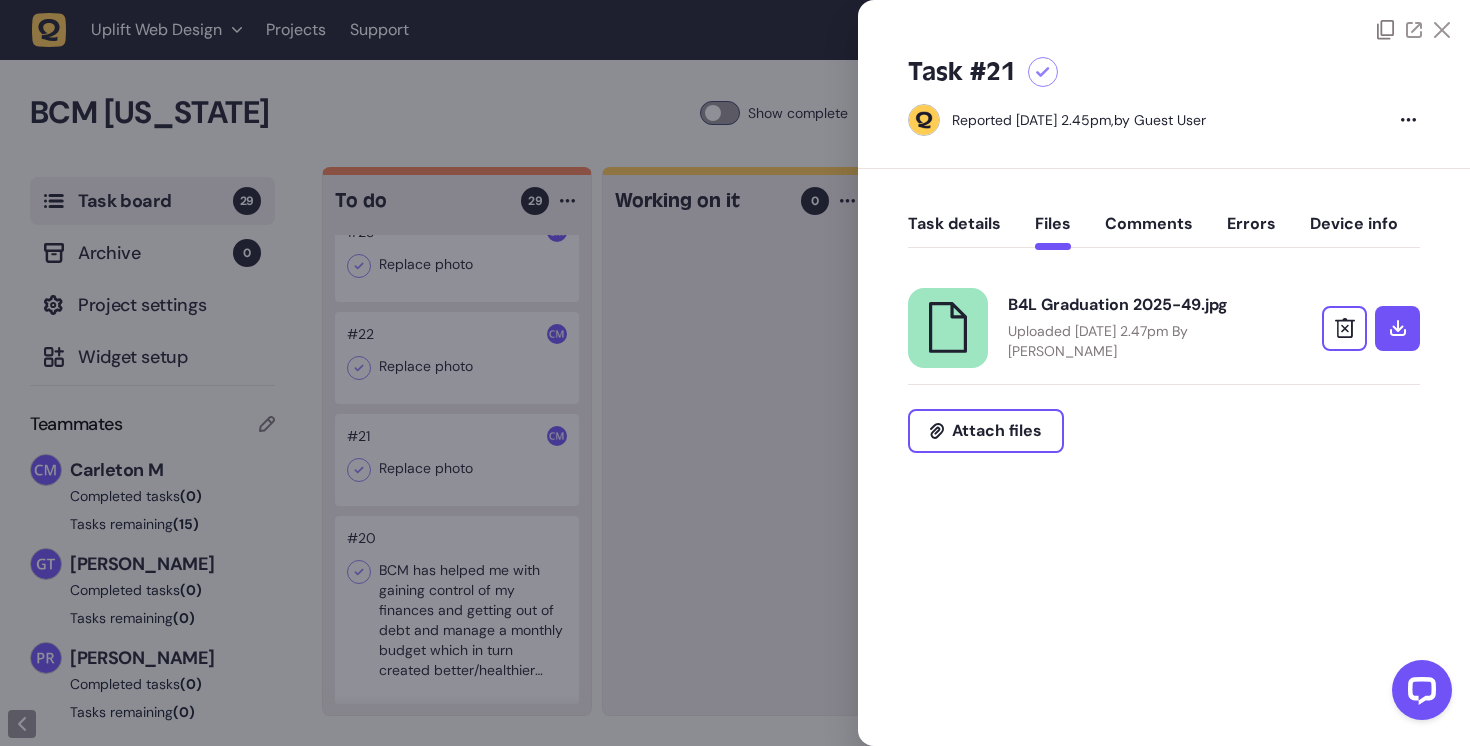 click 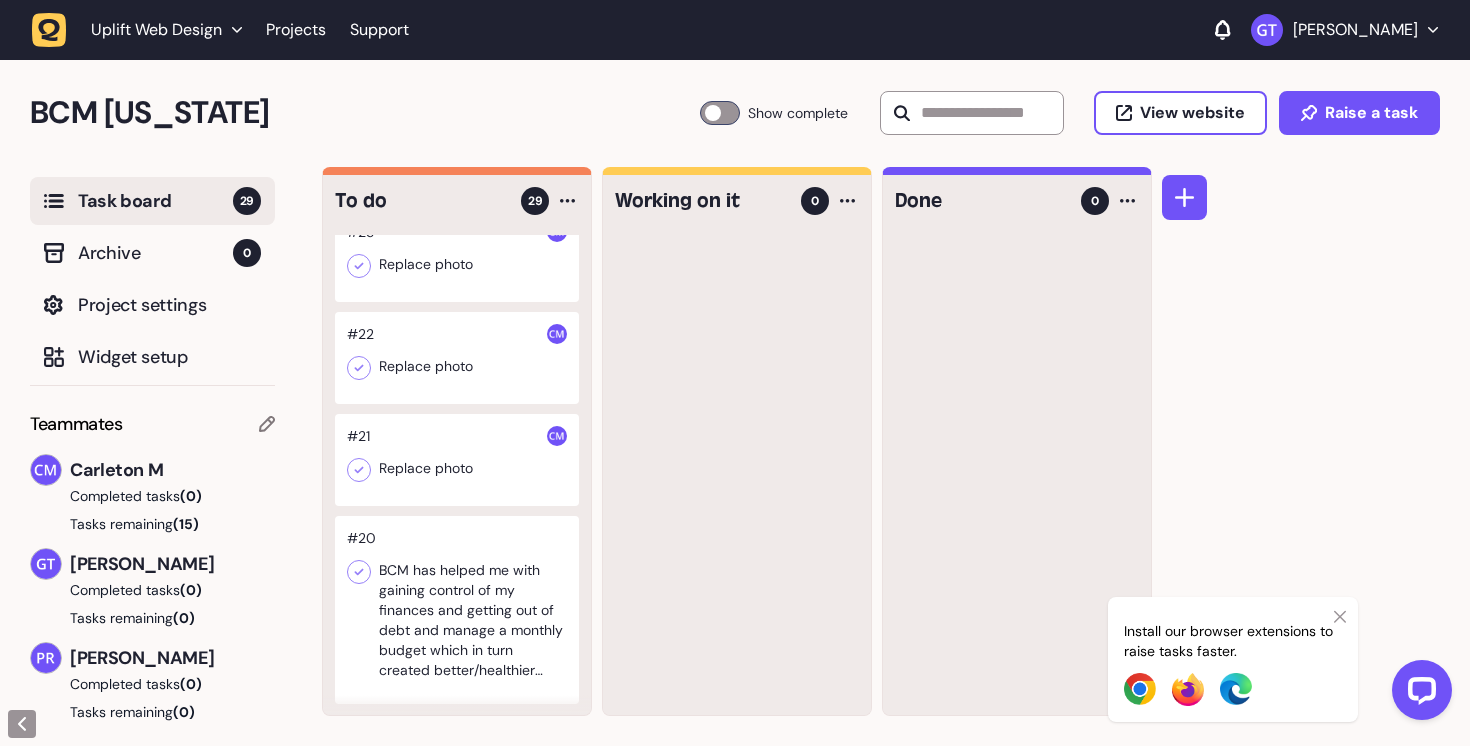 click 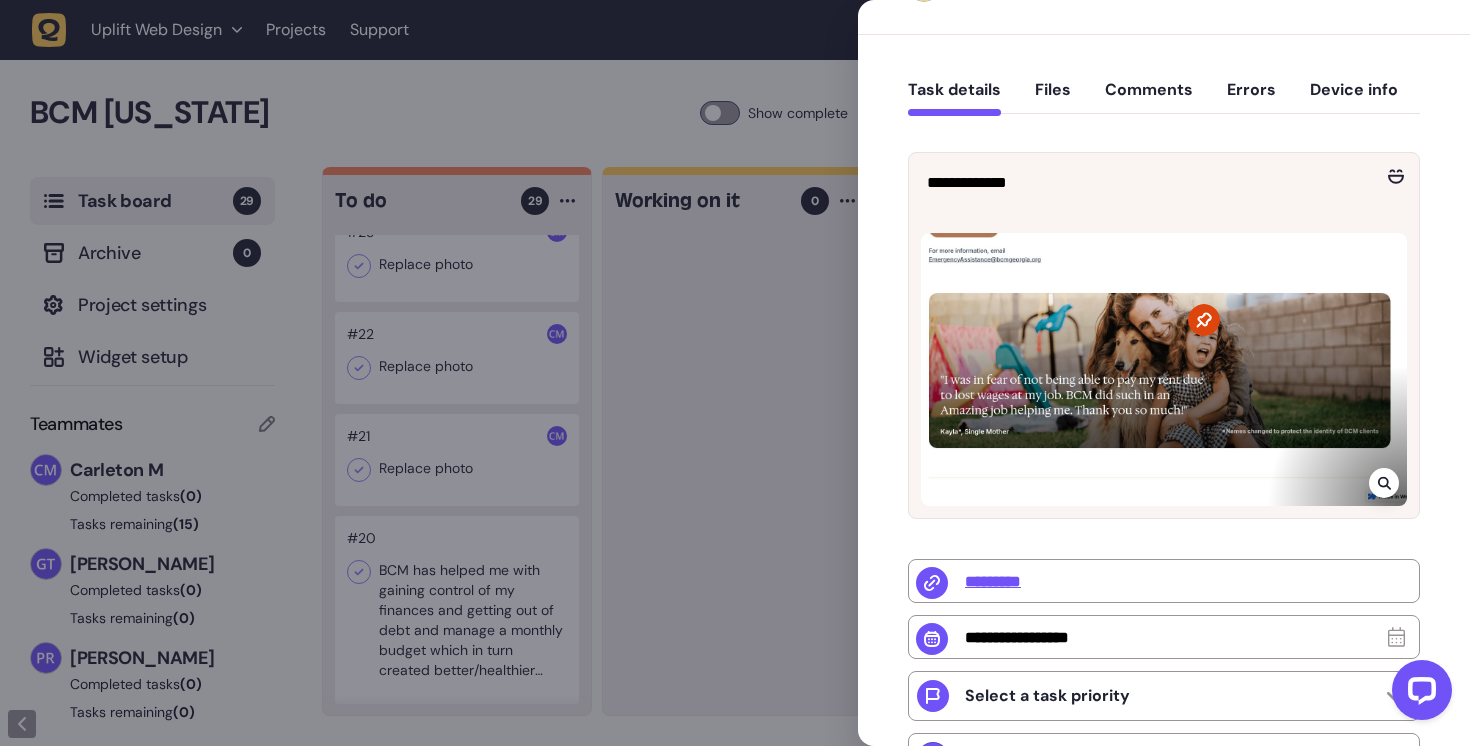 scroll, scrollTop: 66, scrollLeft: 0, axis: vertical 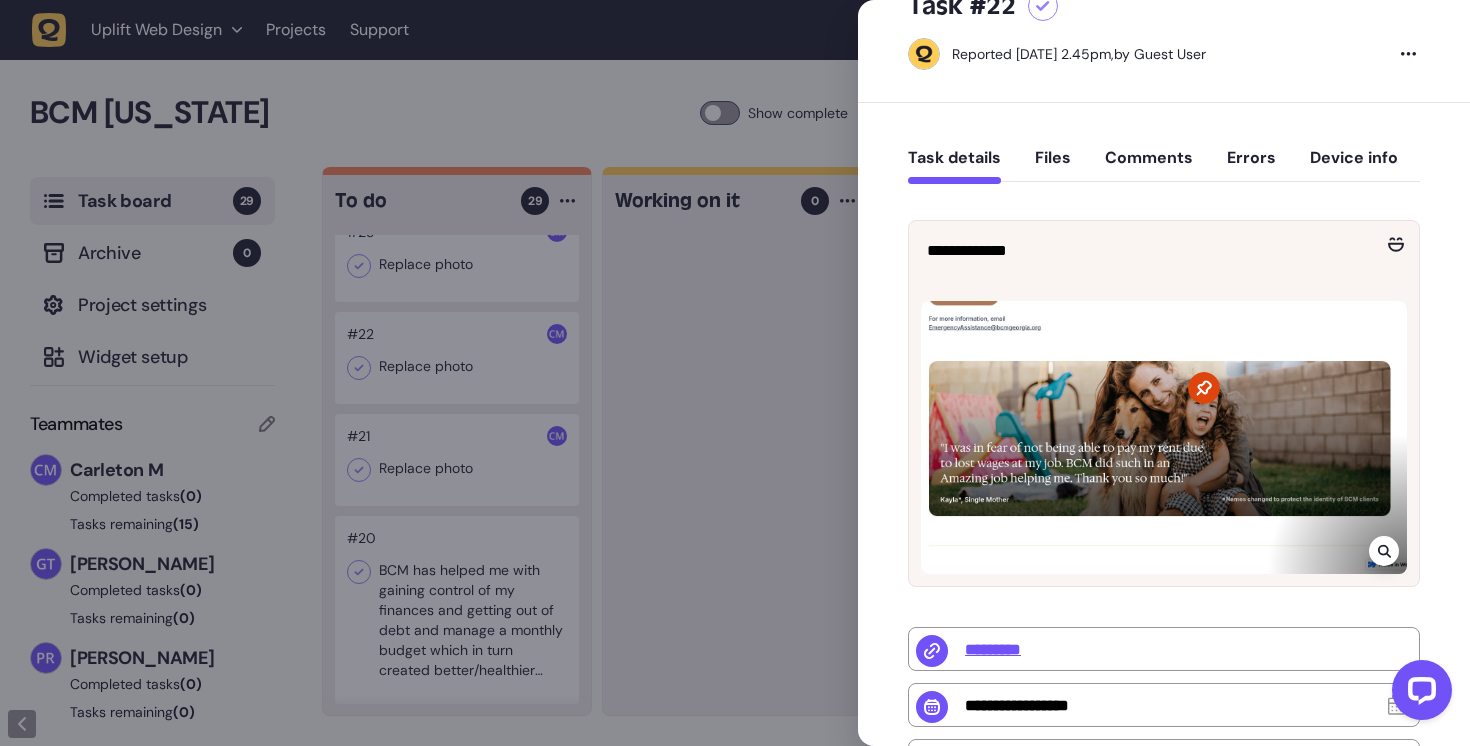 click 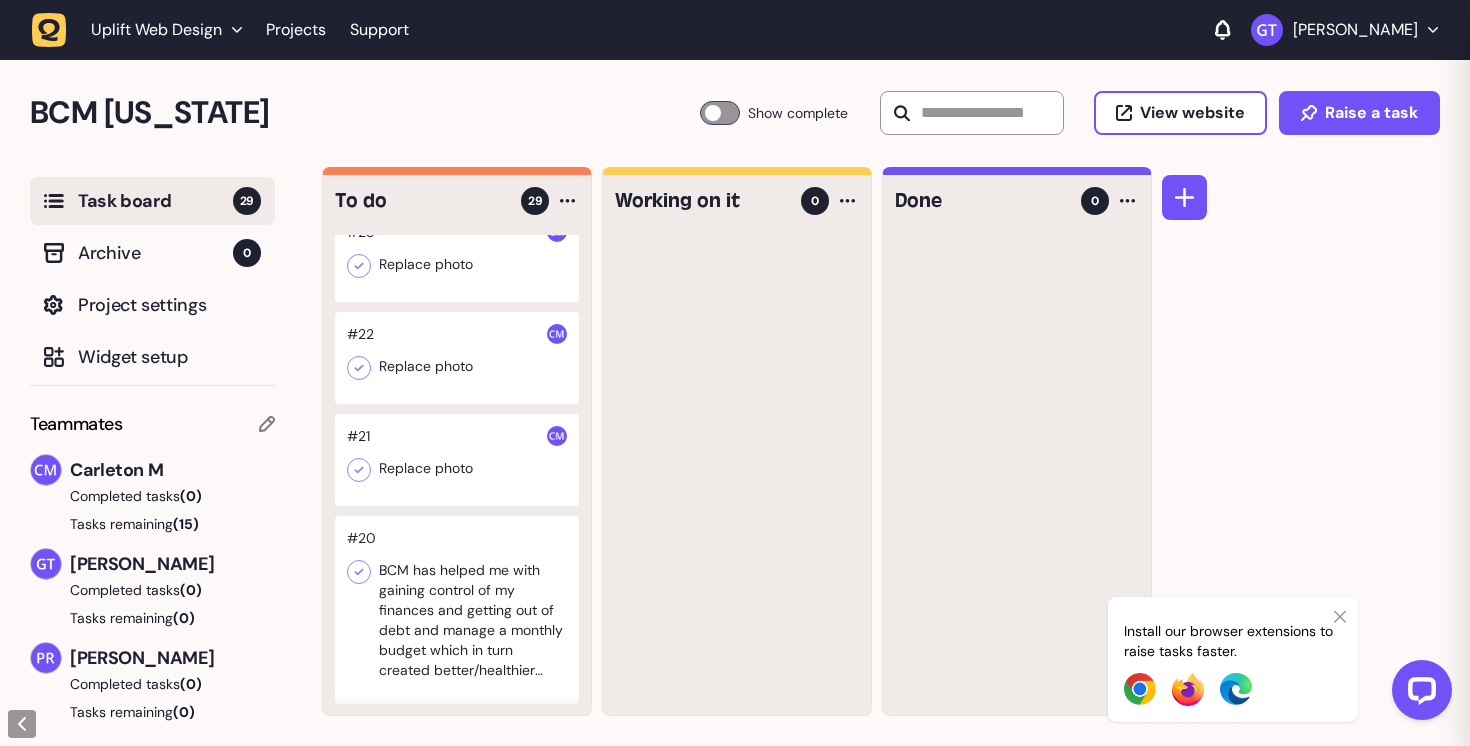 click 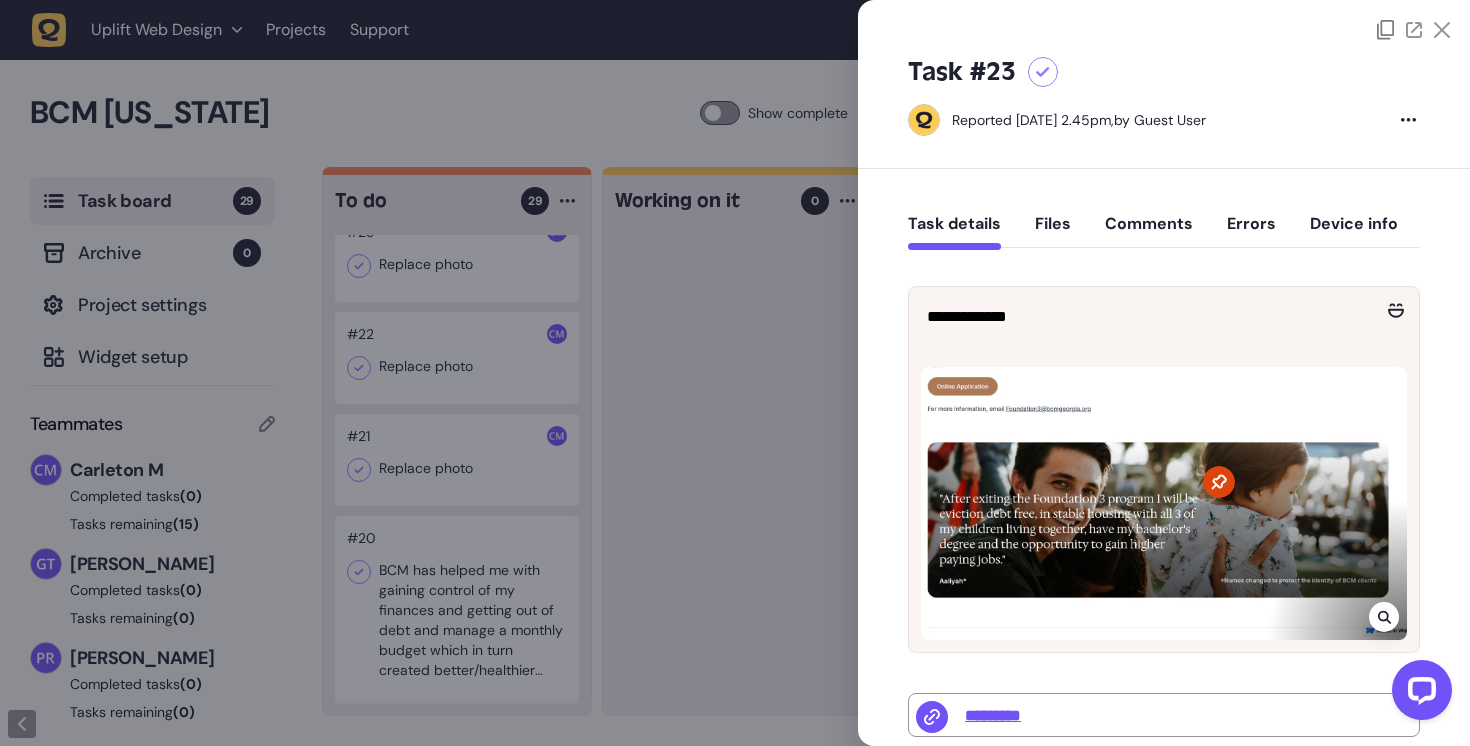 click 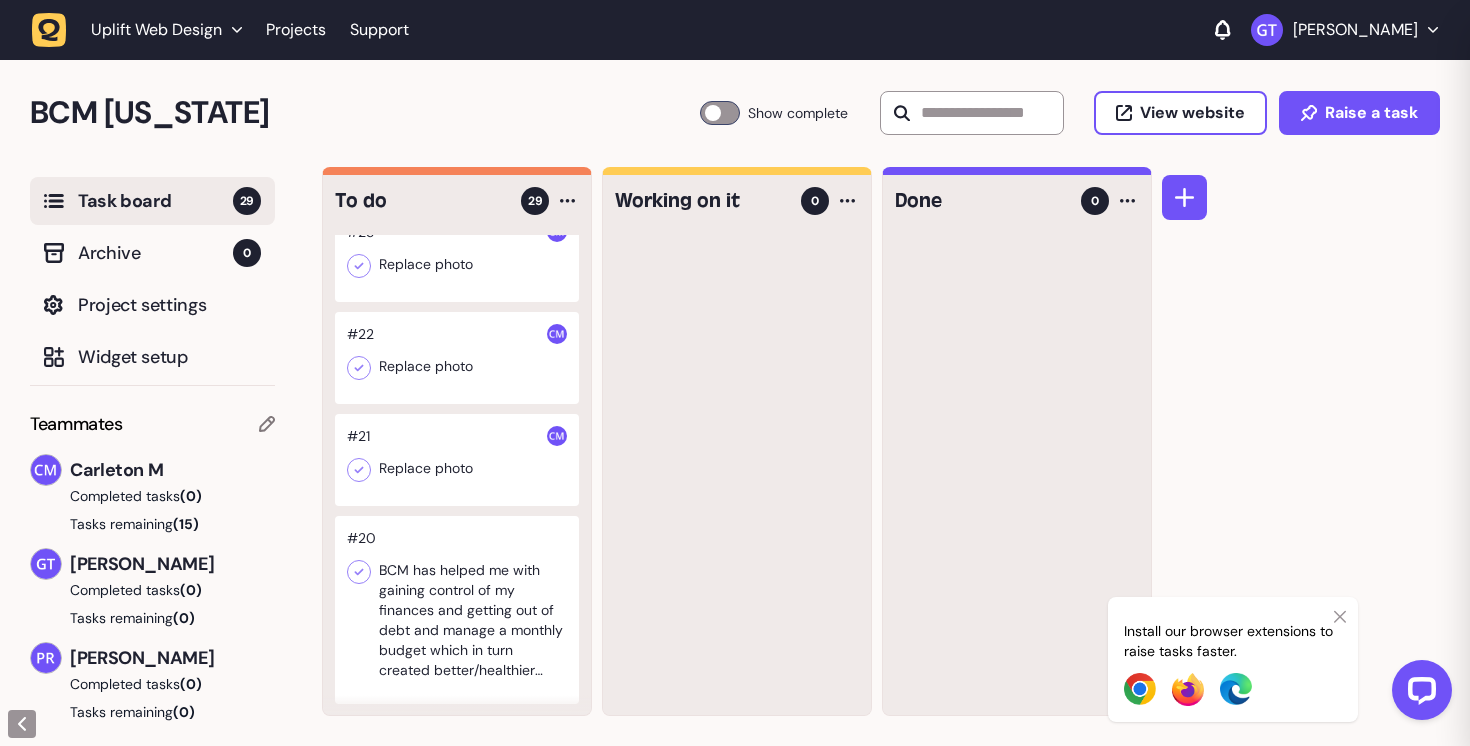 click 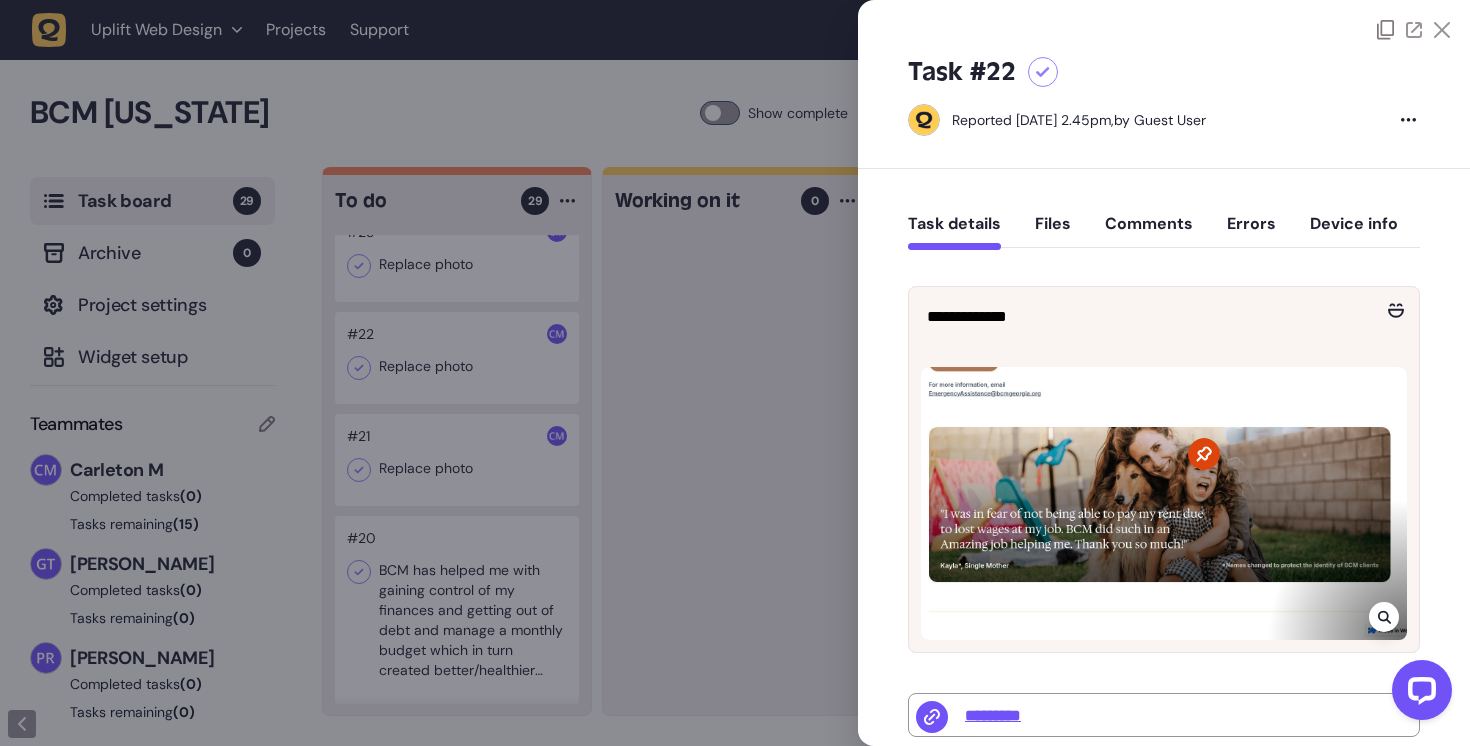 click on "Task details   Files   Comments   Errors   Device info" 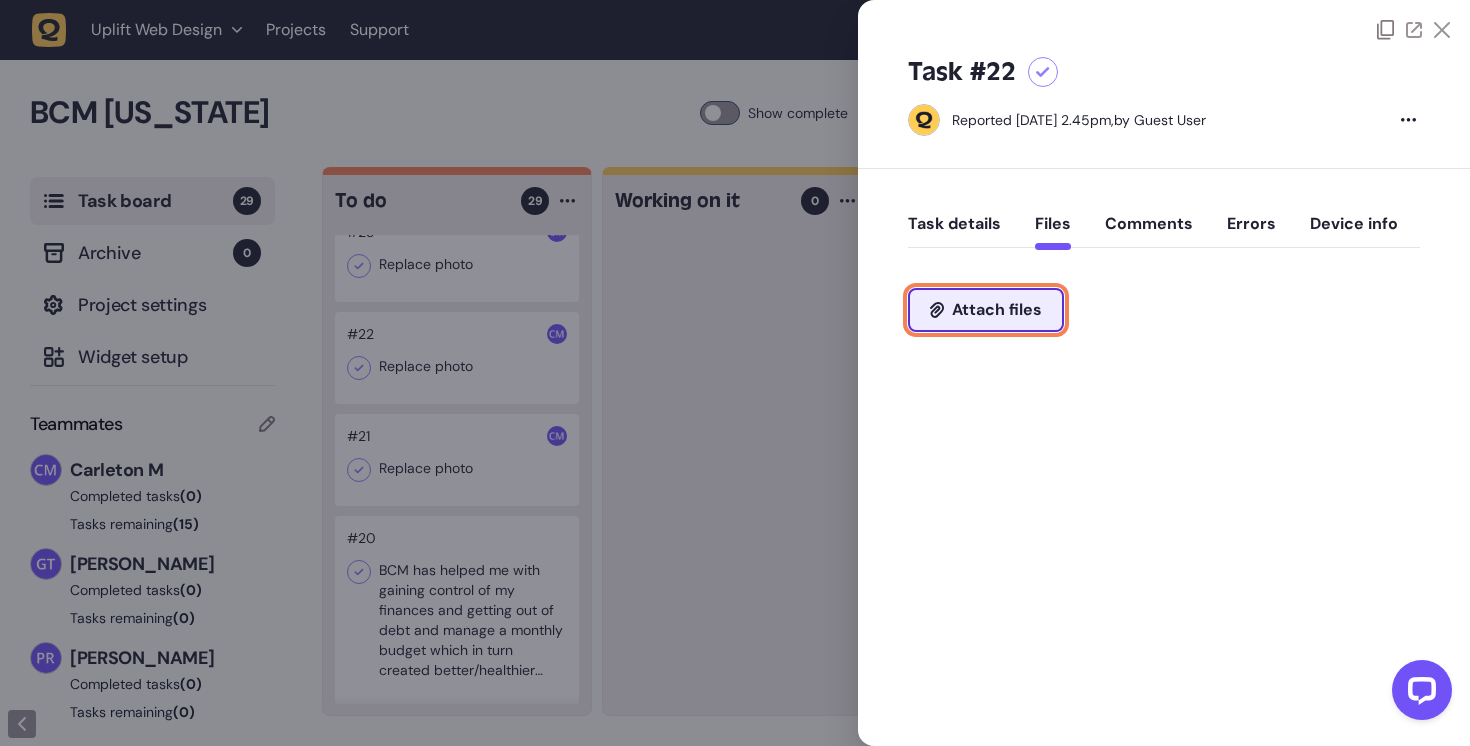 click on "Attach files" 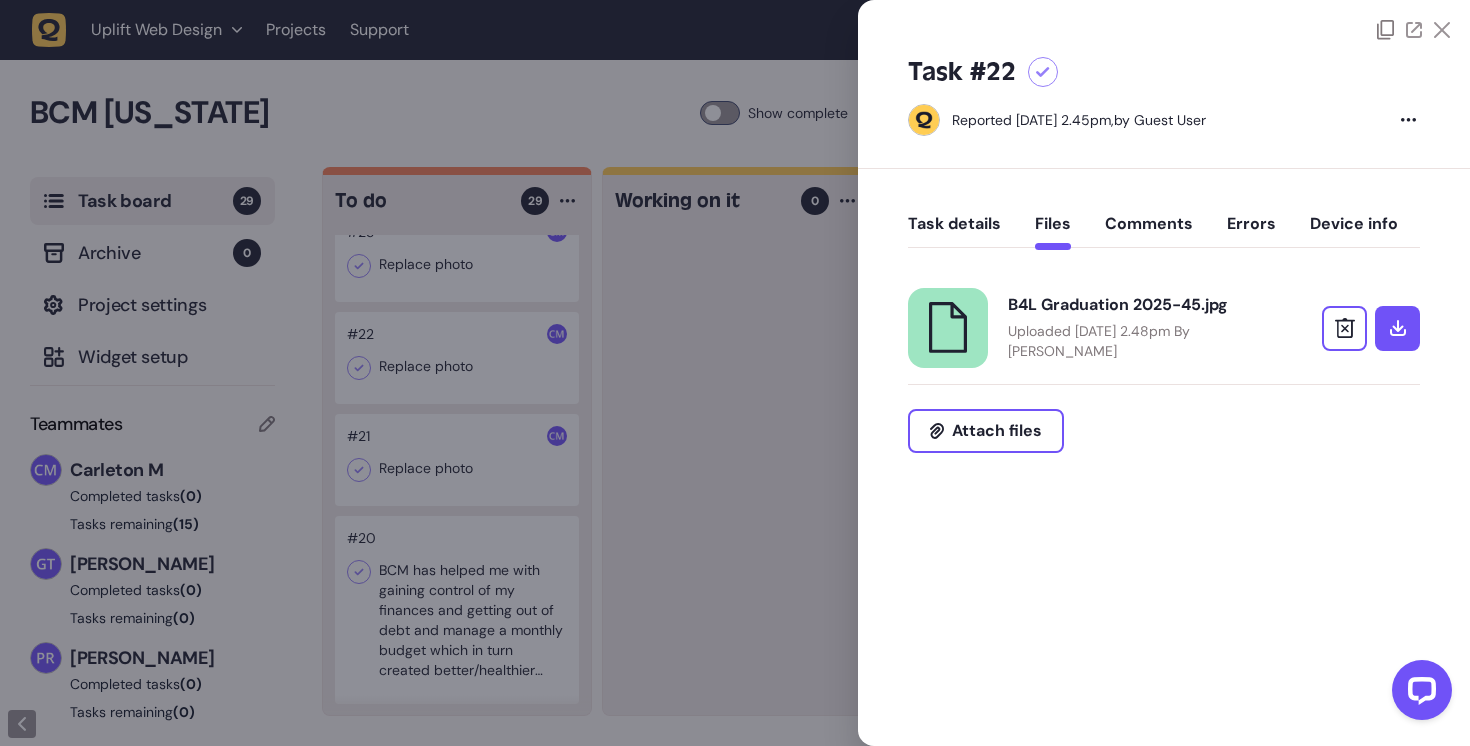 click 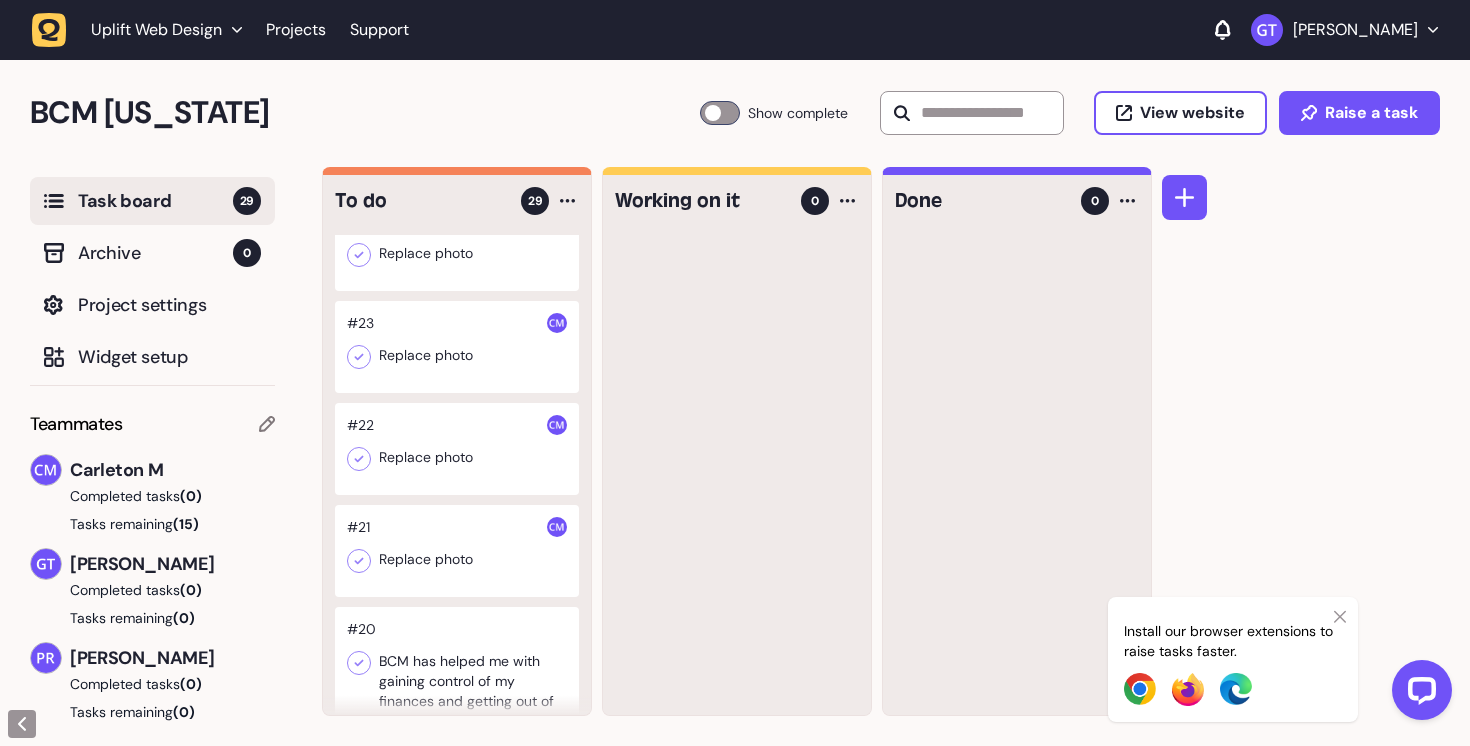 scroll, scrollTop: 507, scrollLeft: 0, axis: vertical 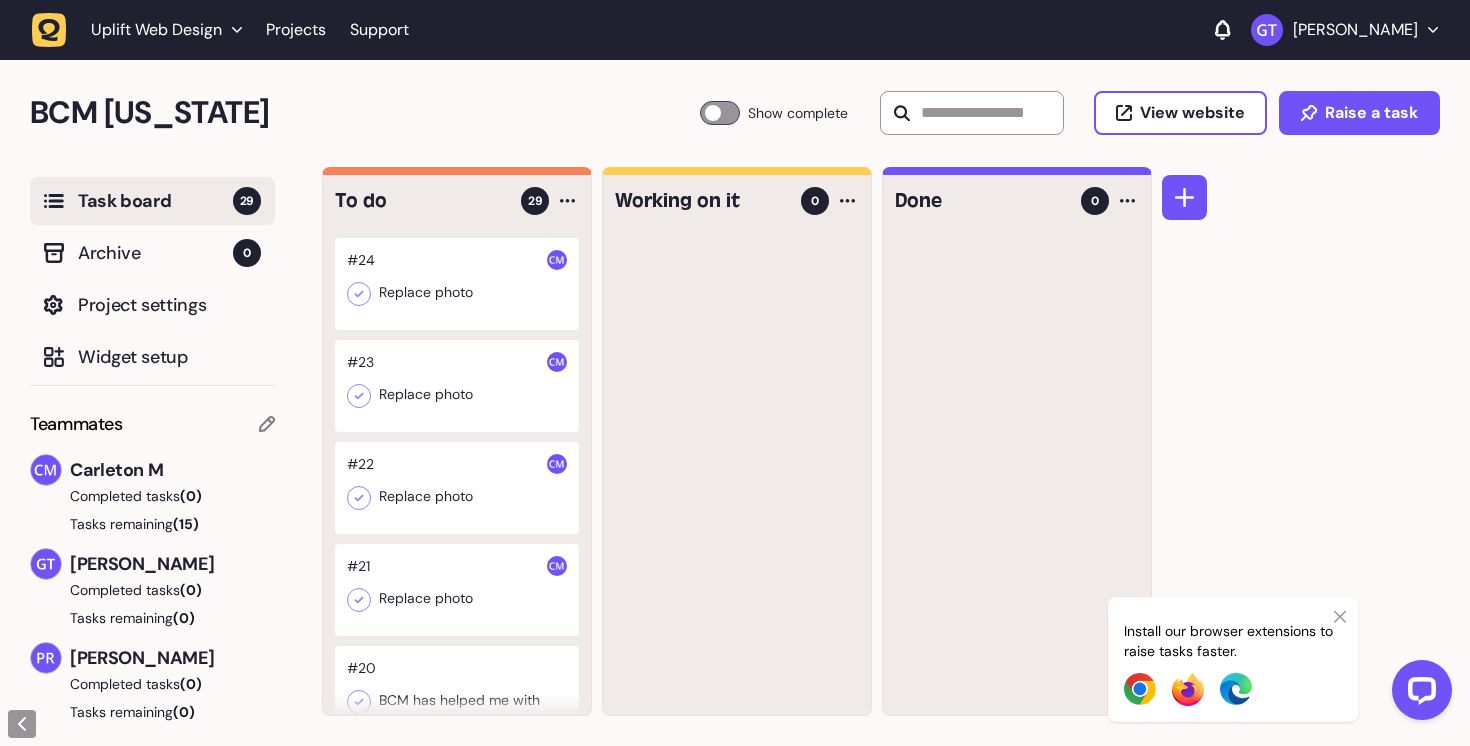 click 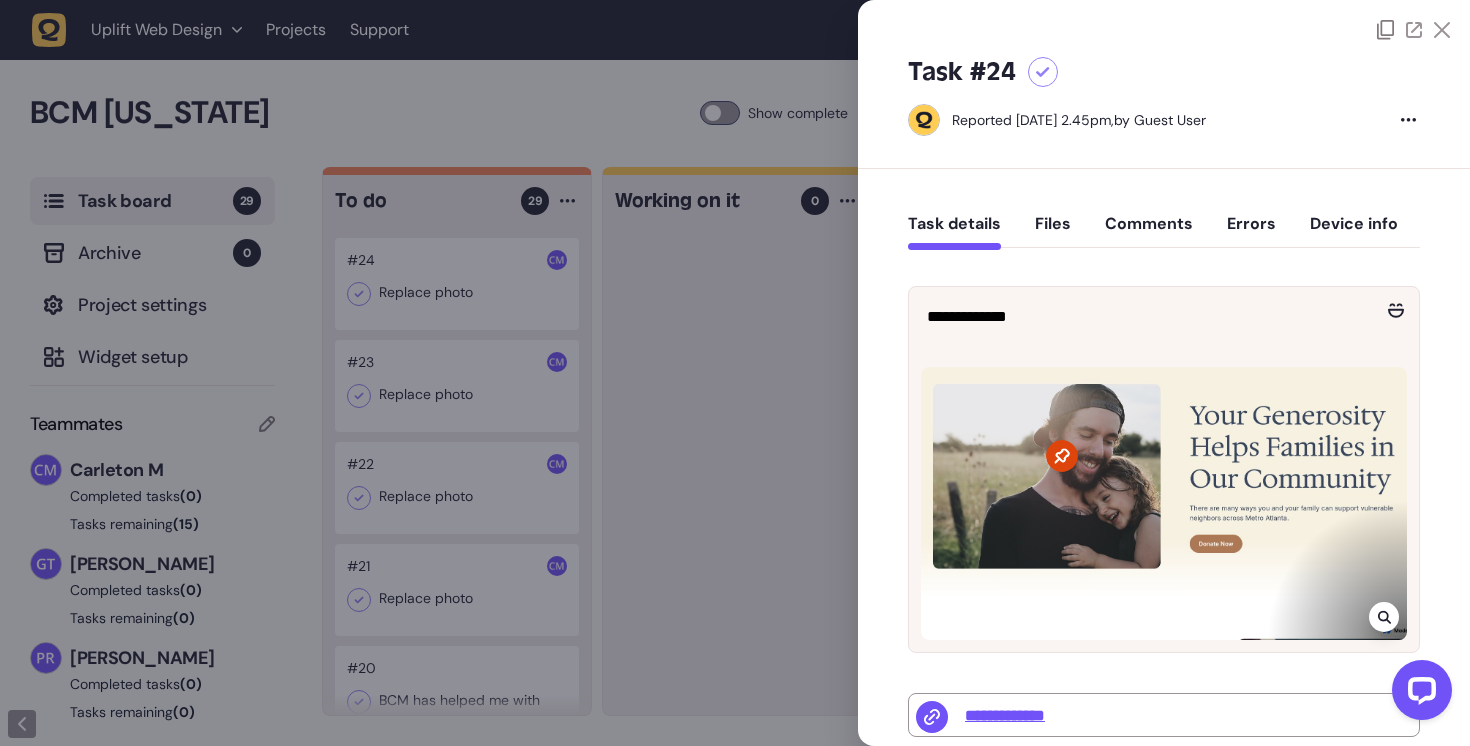 click 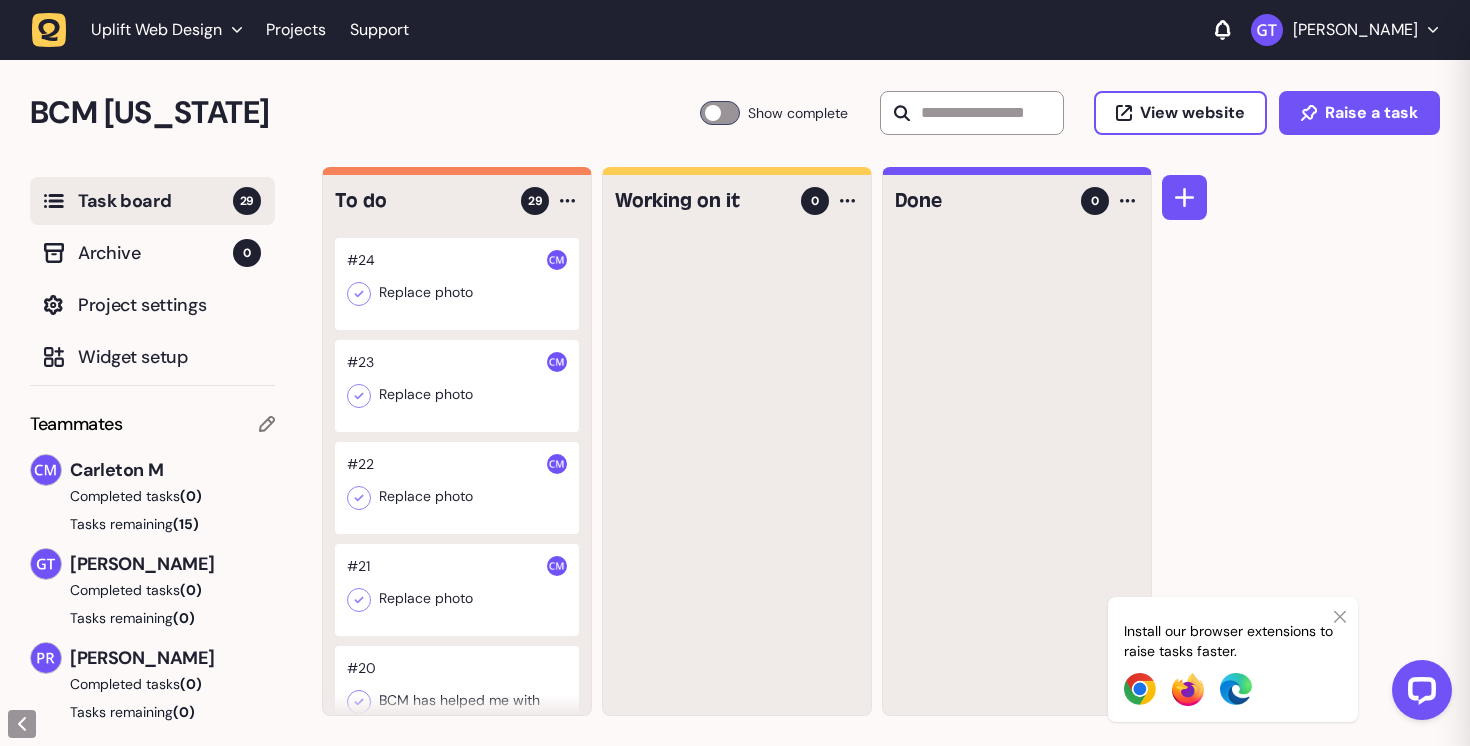 click 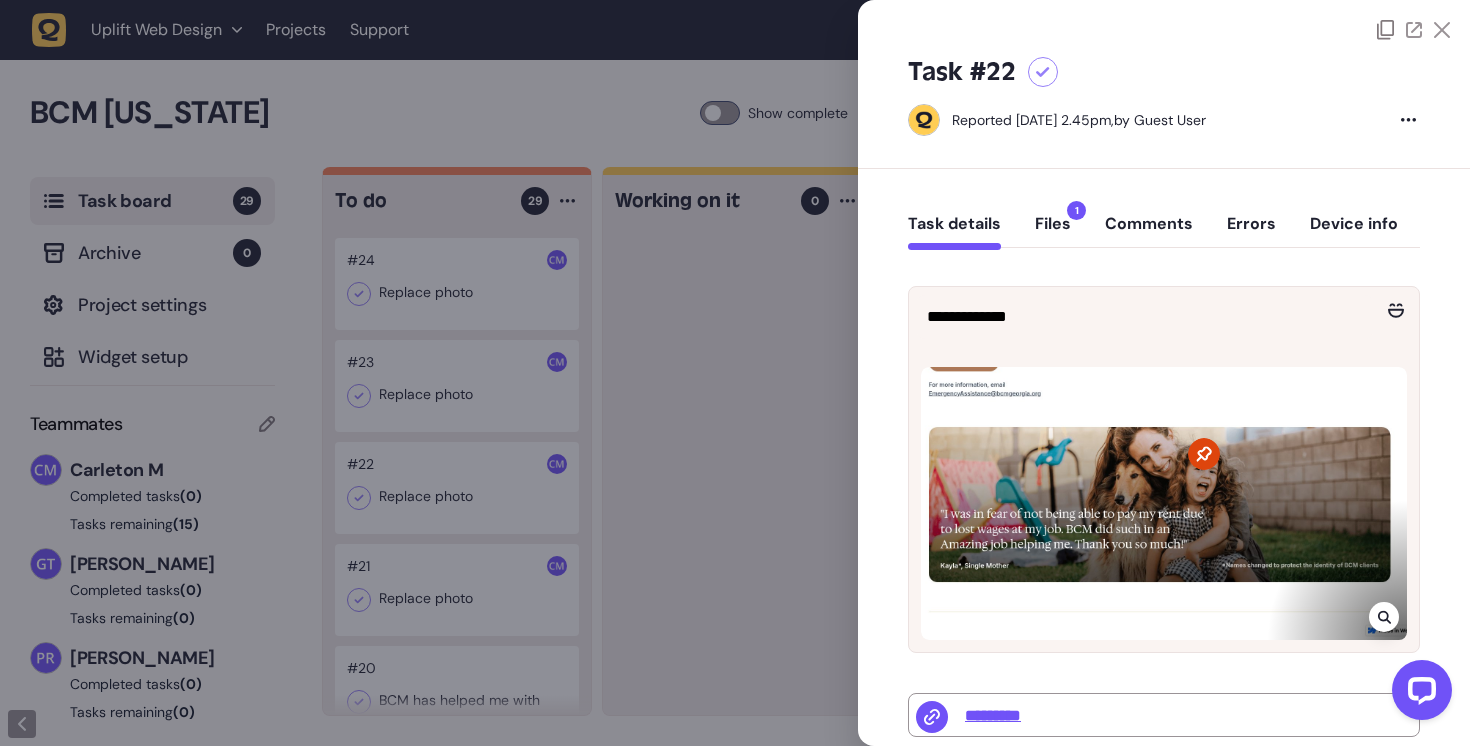 click 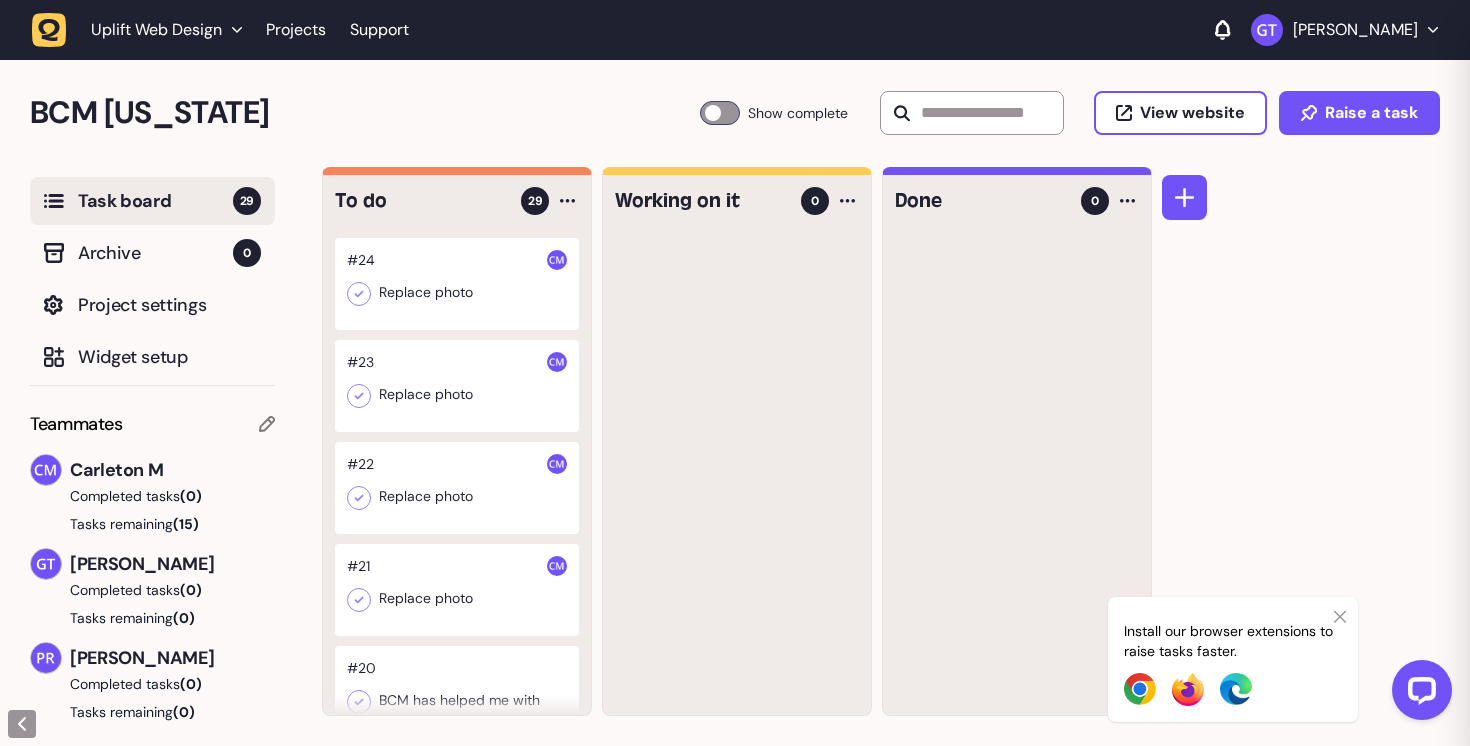 click 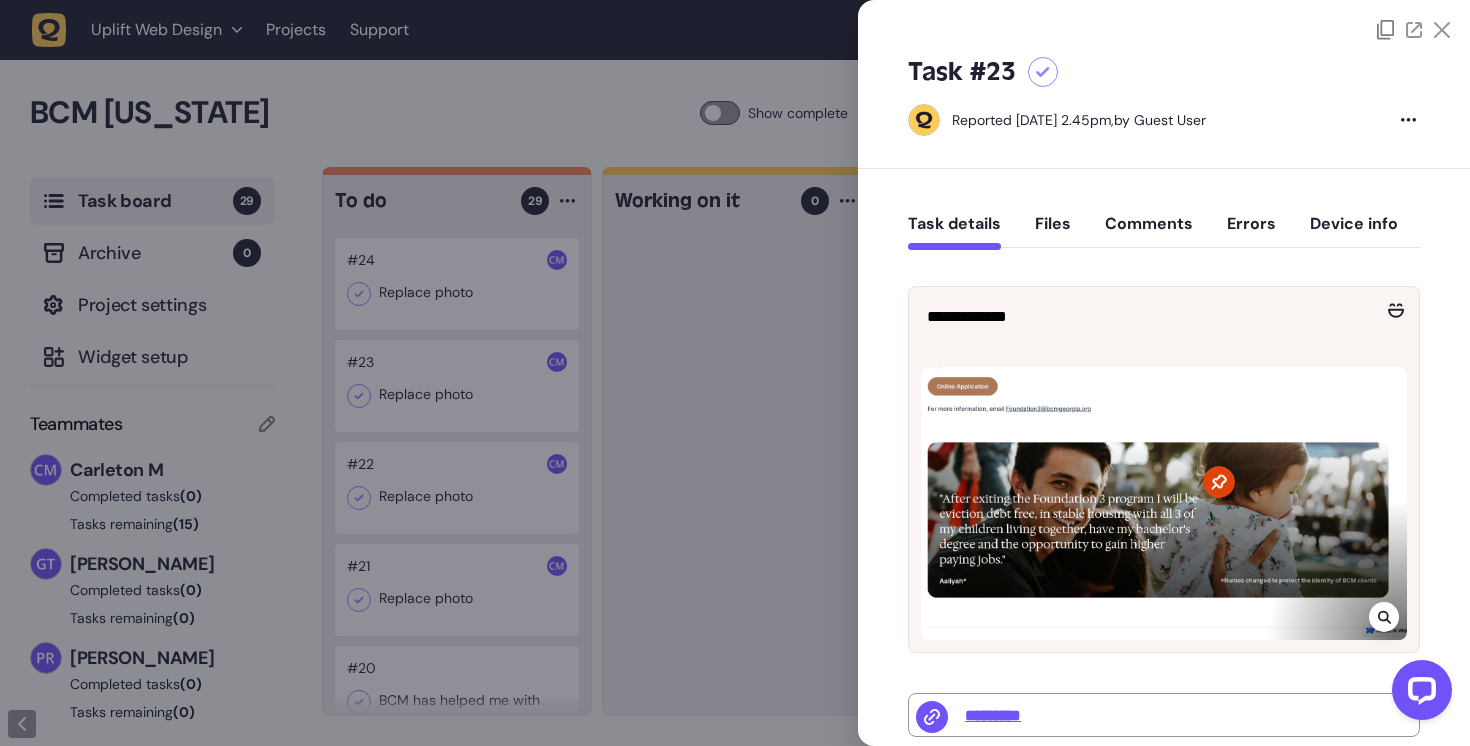 click on "Files" 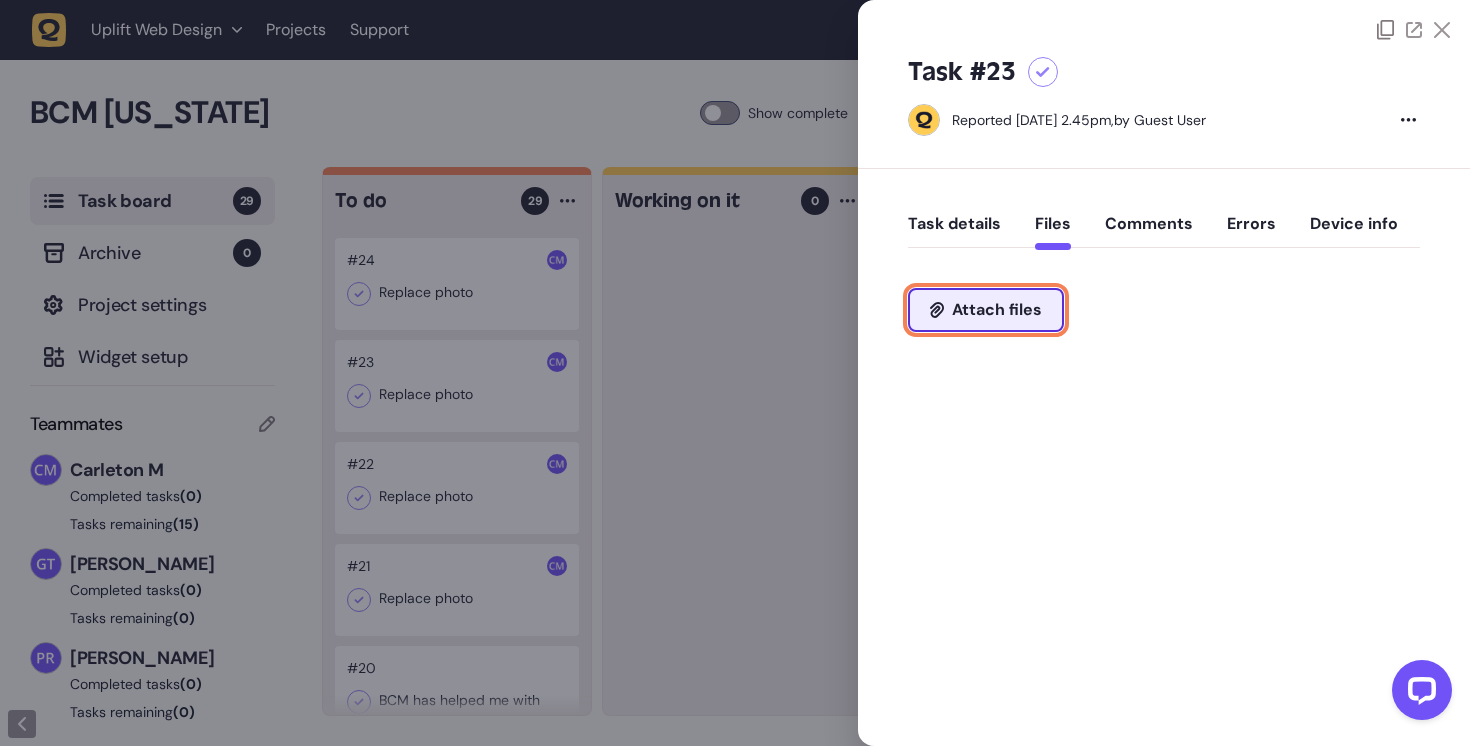 click on "Attach files" 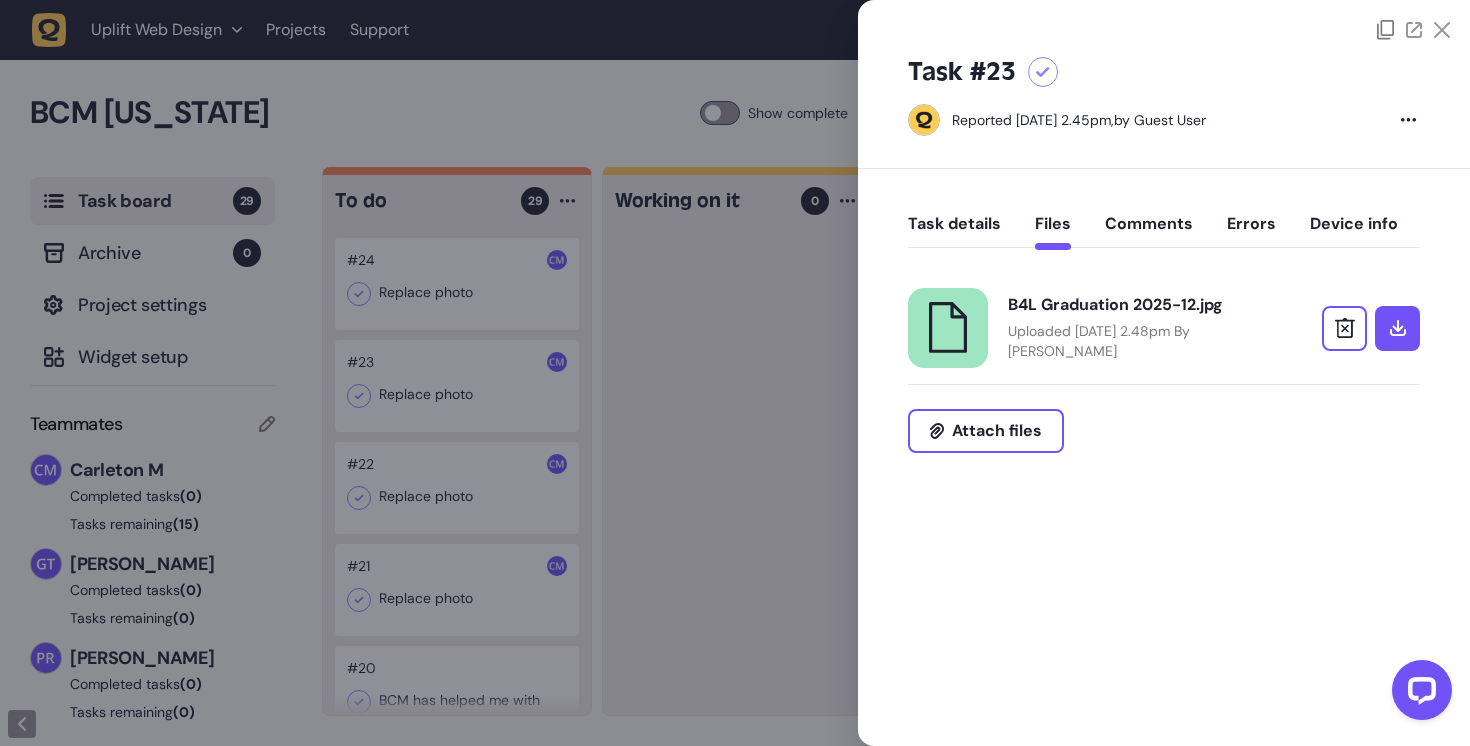 click 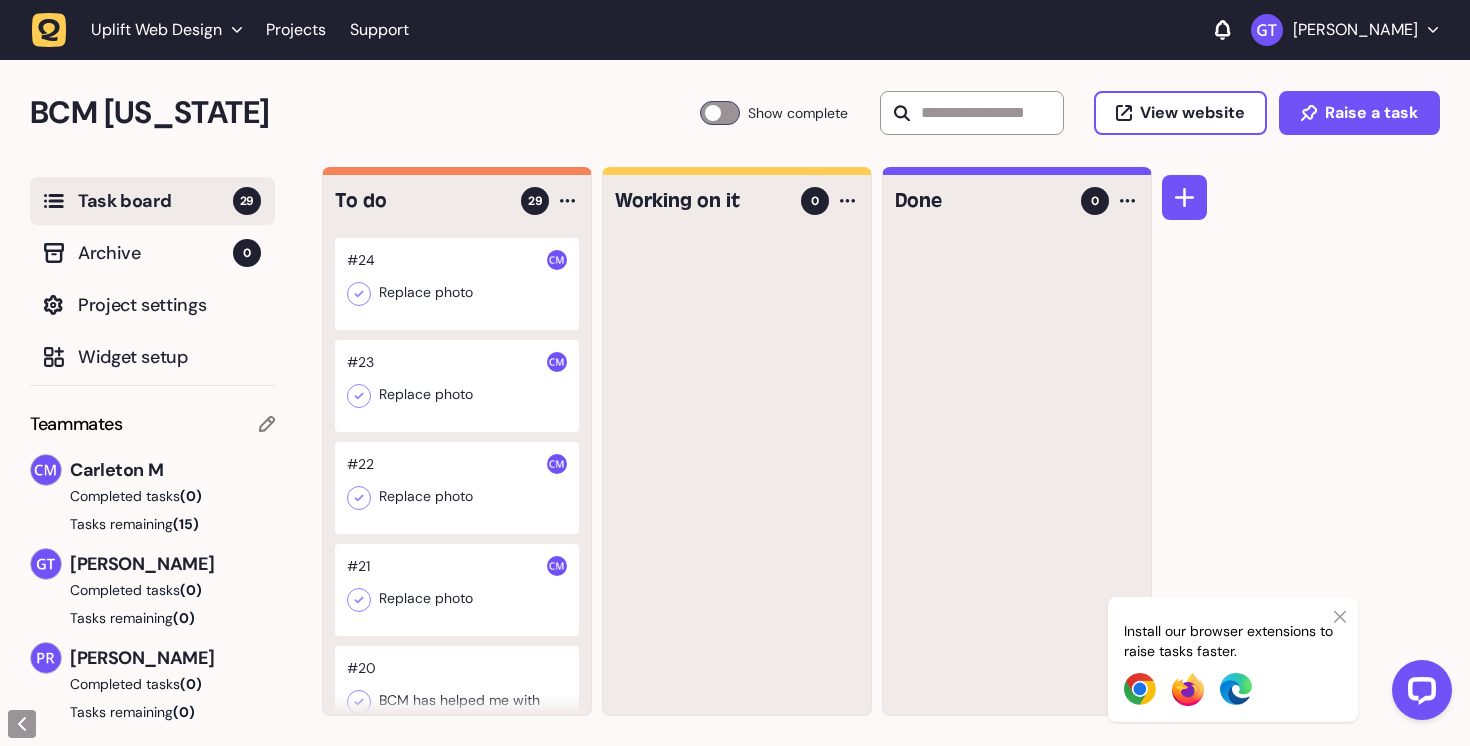click 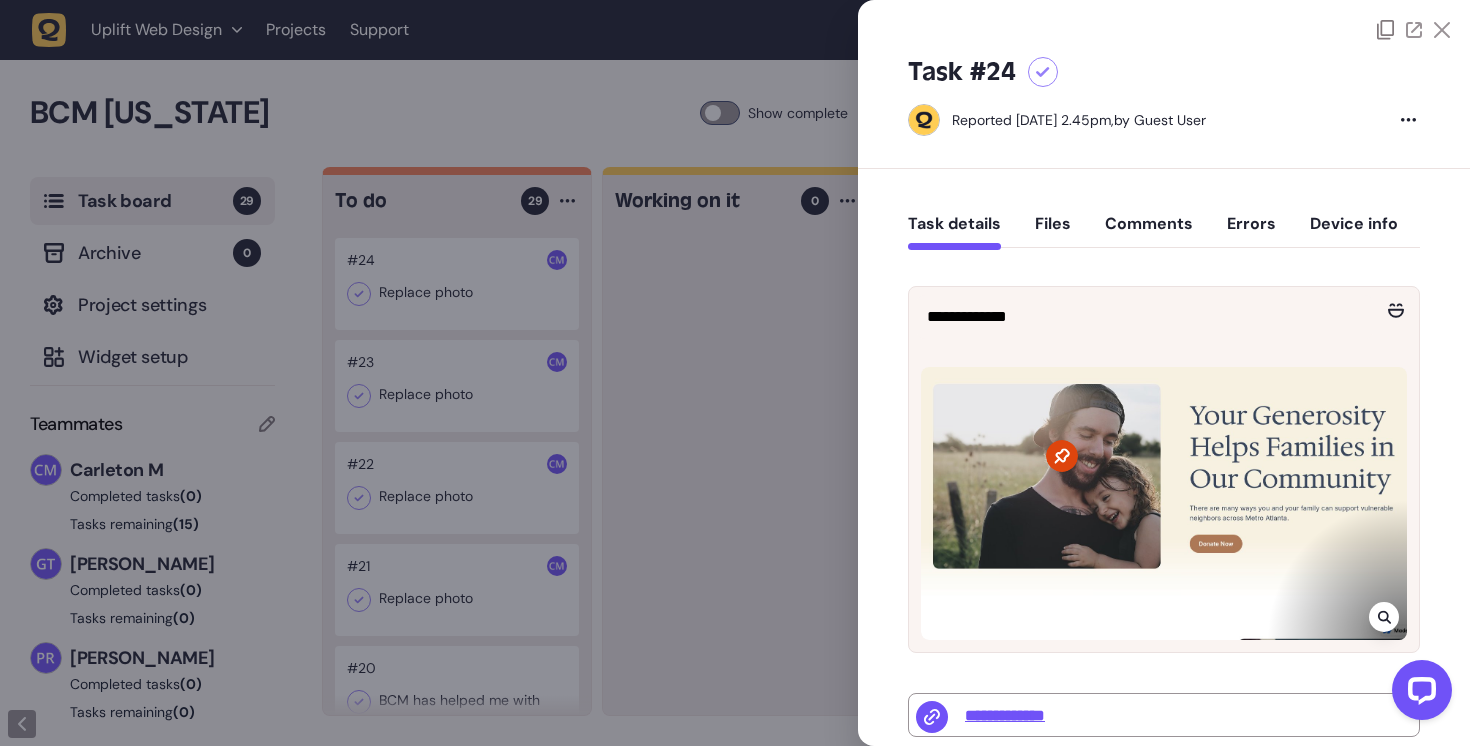 scroll, scrollTop: 2, scrollLeft: 0, axis: vertical 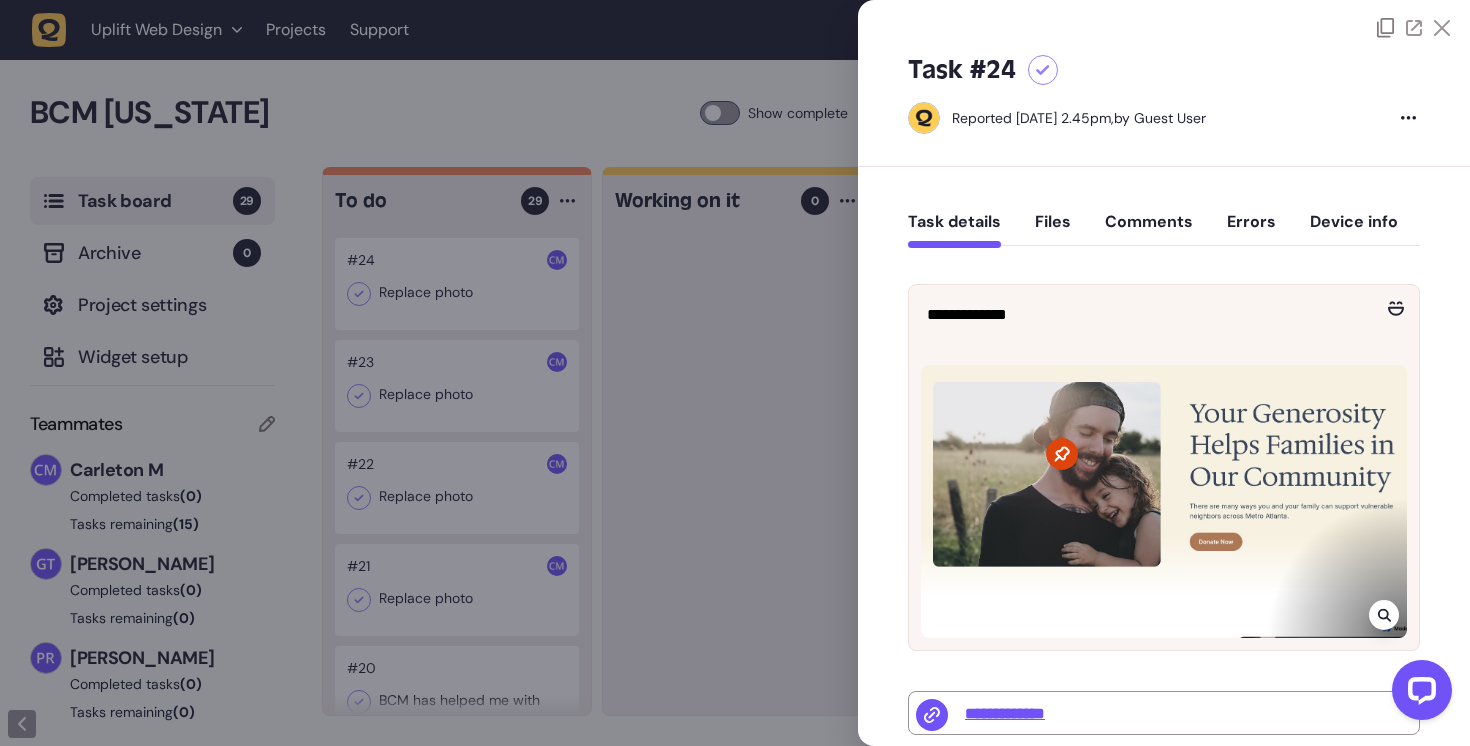 click on "Files" 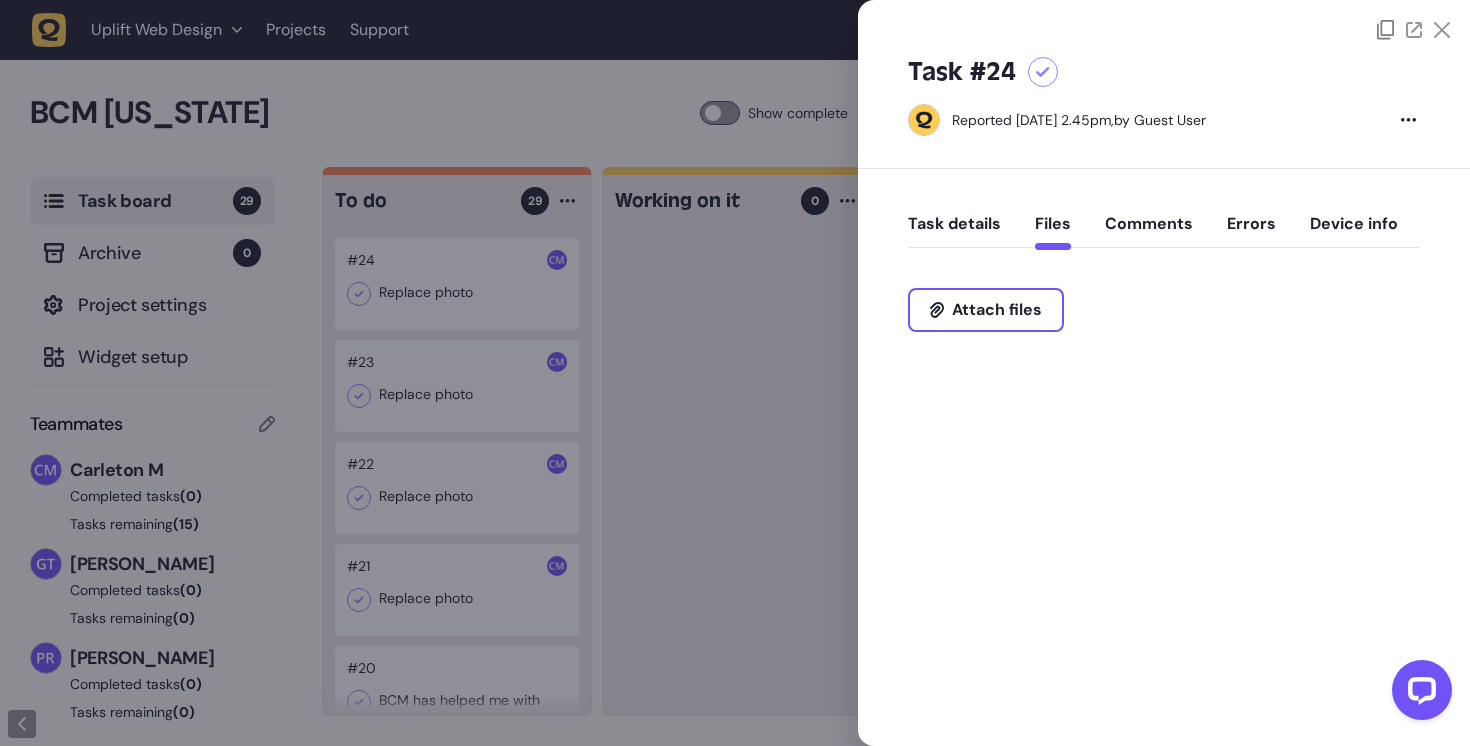 scroll, scrollTop: 0, scrollLeft: 0, axis: both 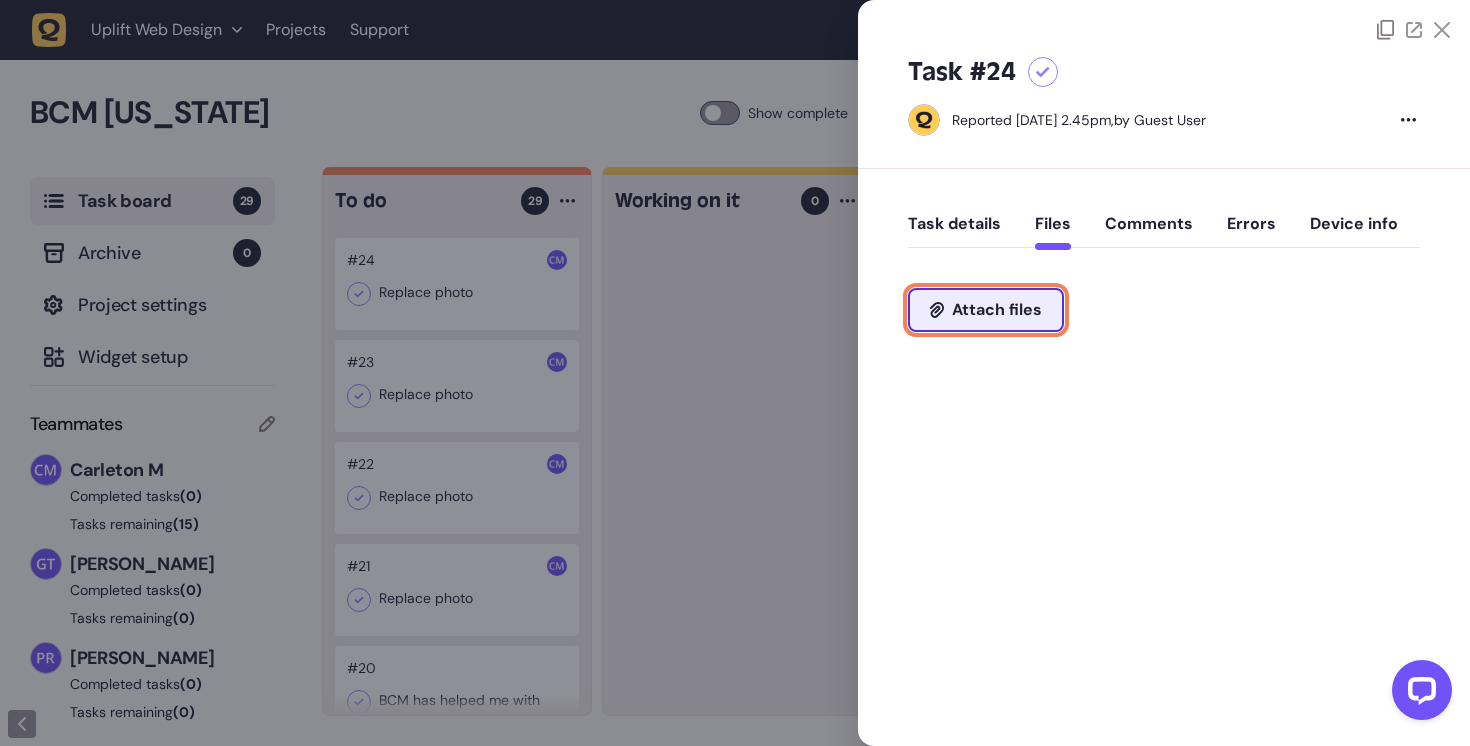 click on "Attach files" 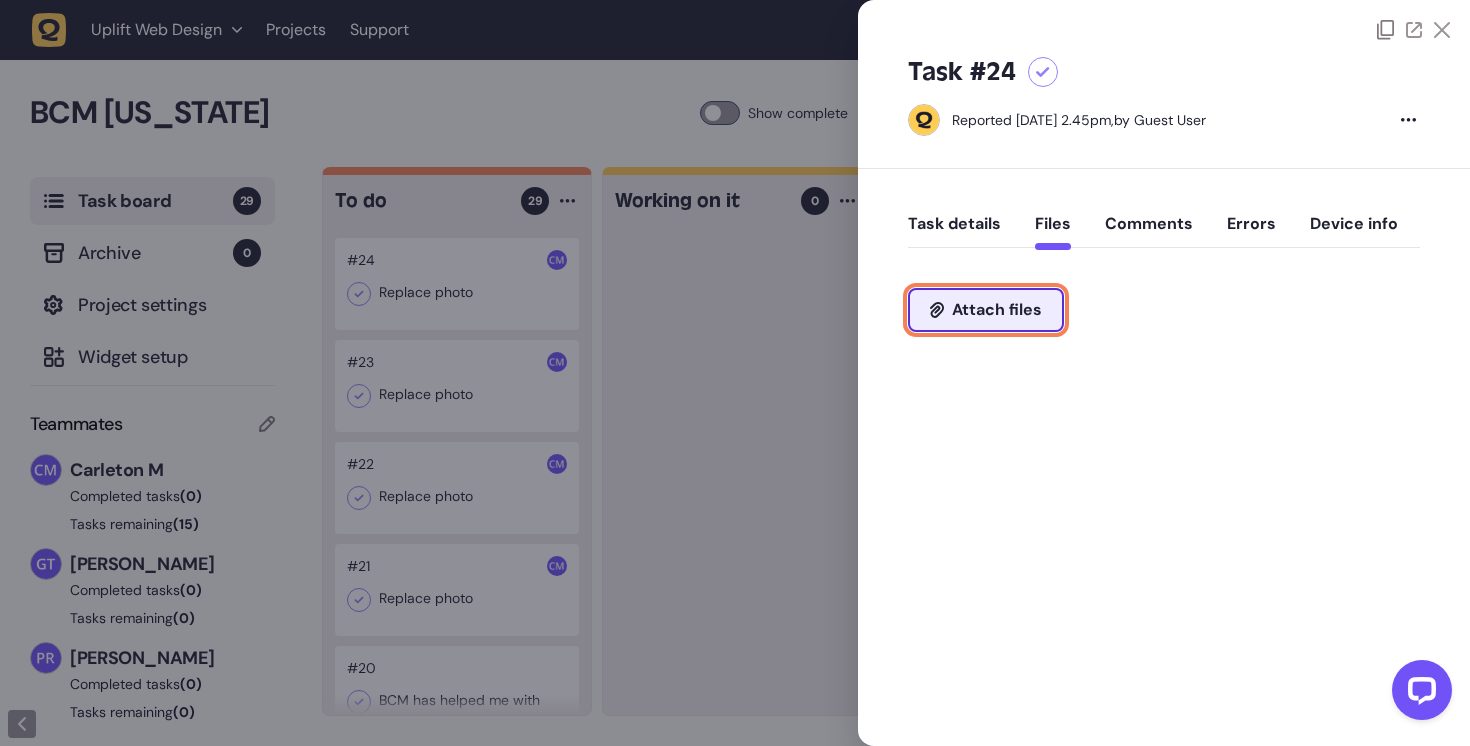 type on "**********" 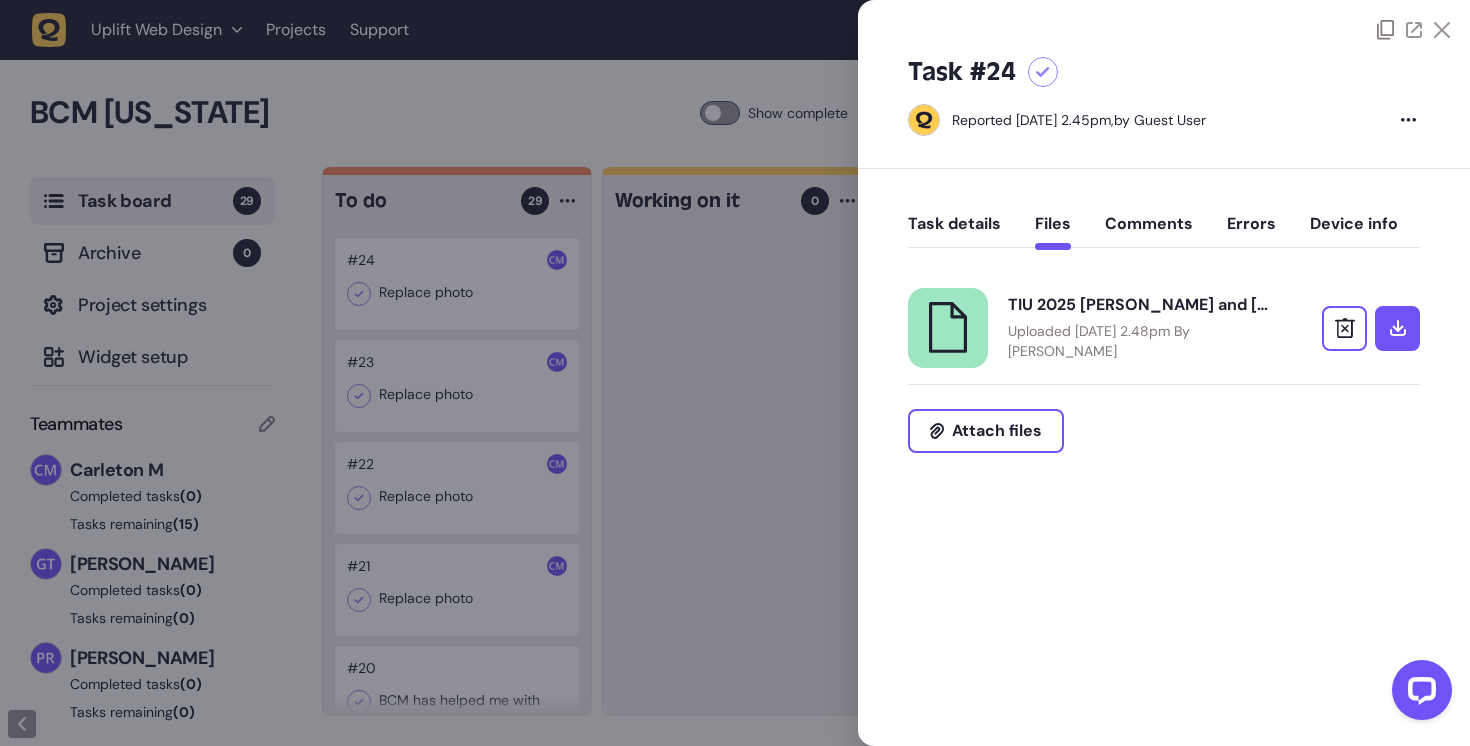 click 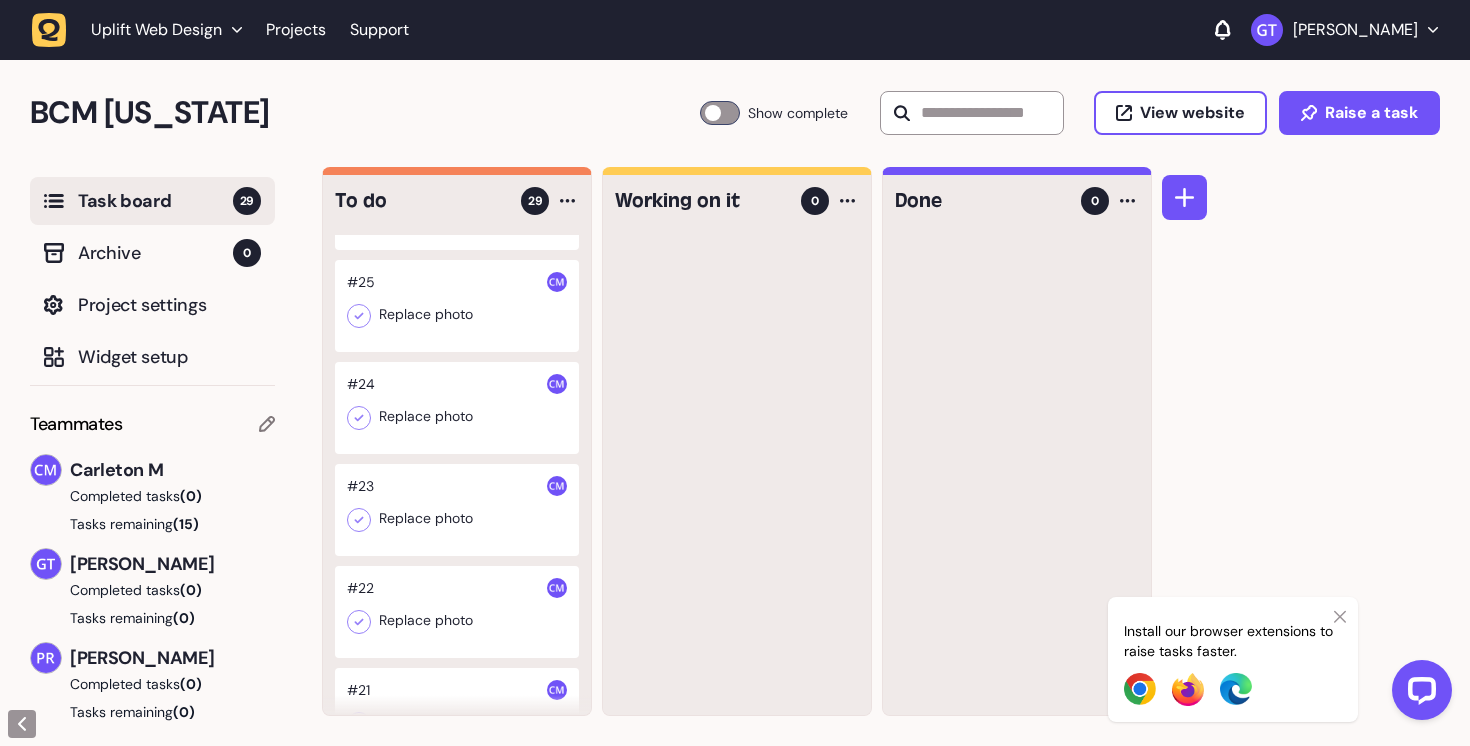 scroll, scrollTop: 355, scrollLeft: 0, axis: vertical 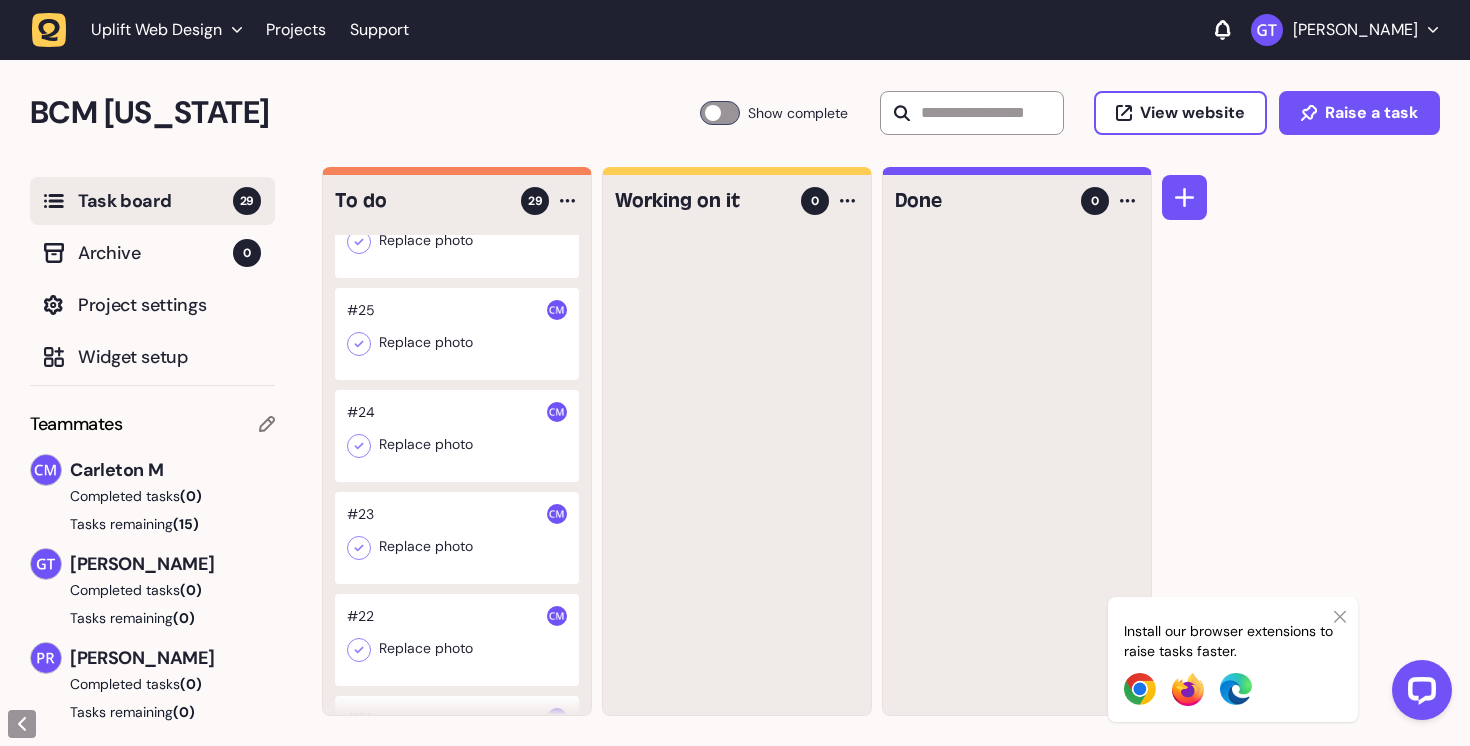 click 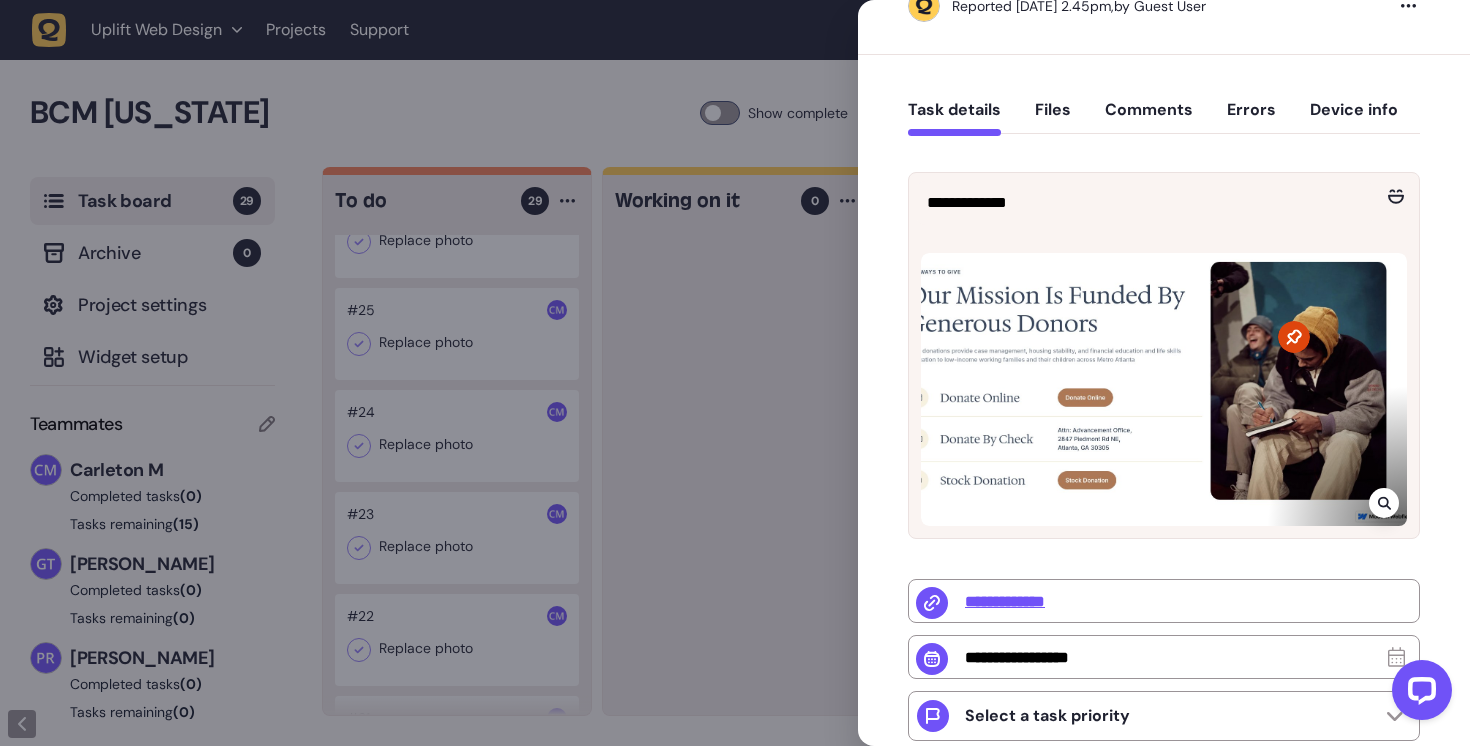 scroll, scrollTop: 117, scrollLeft: 0, axis: vertical 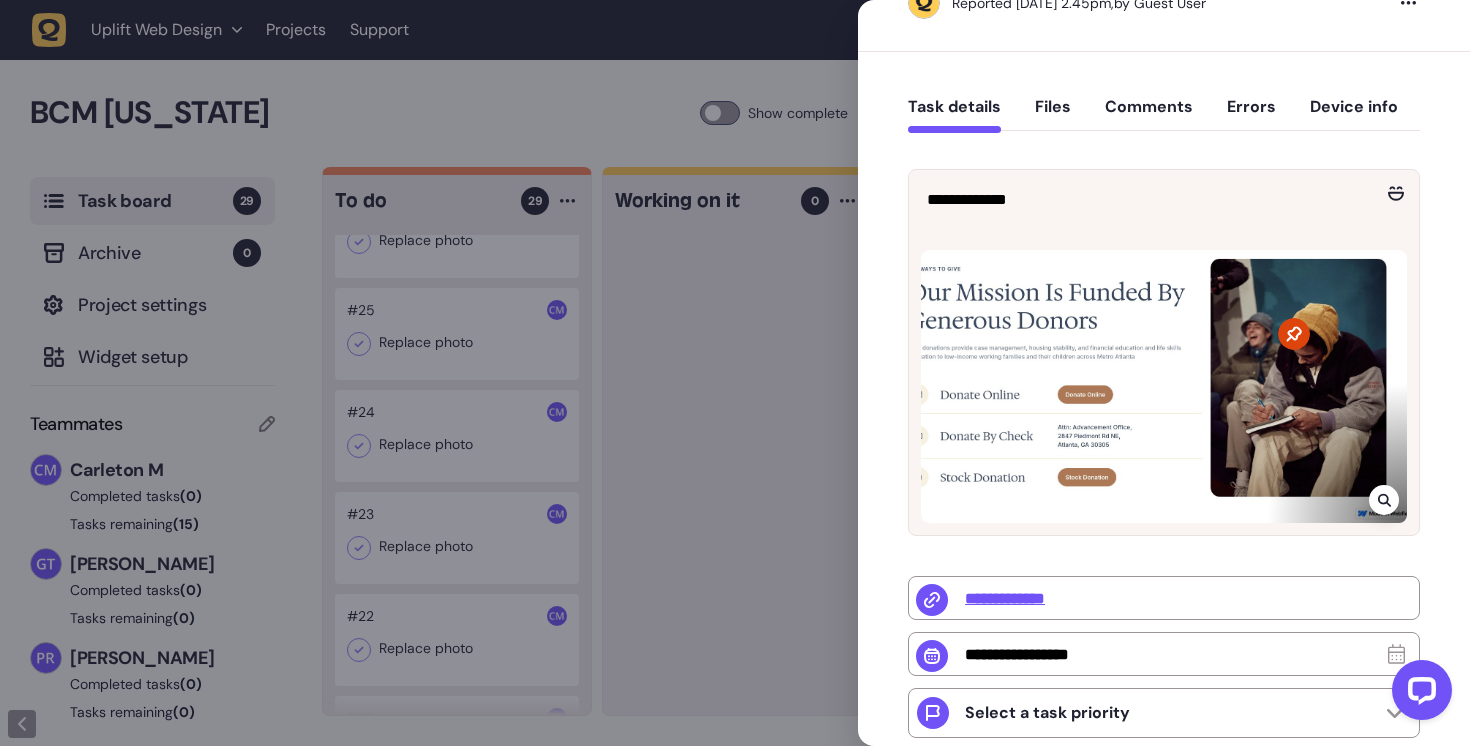 click on "Files" 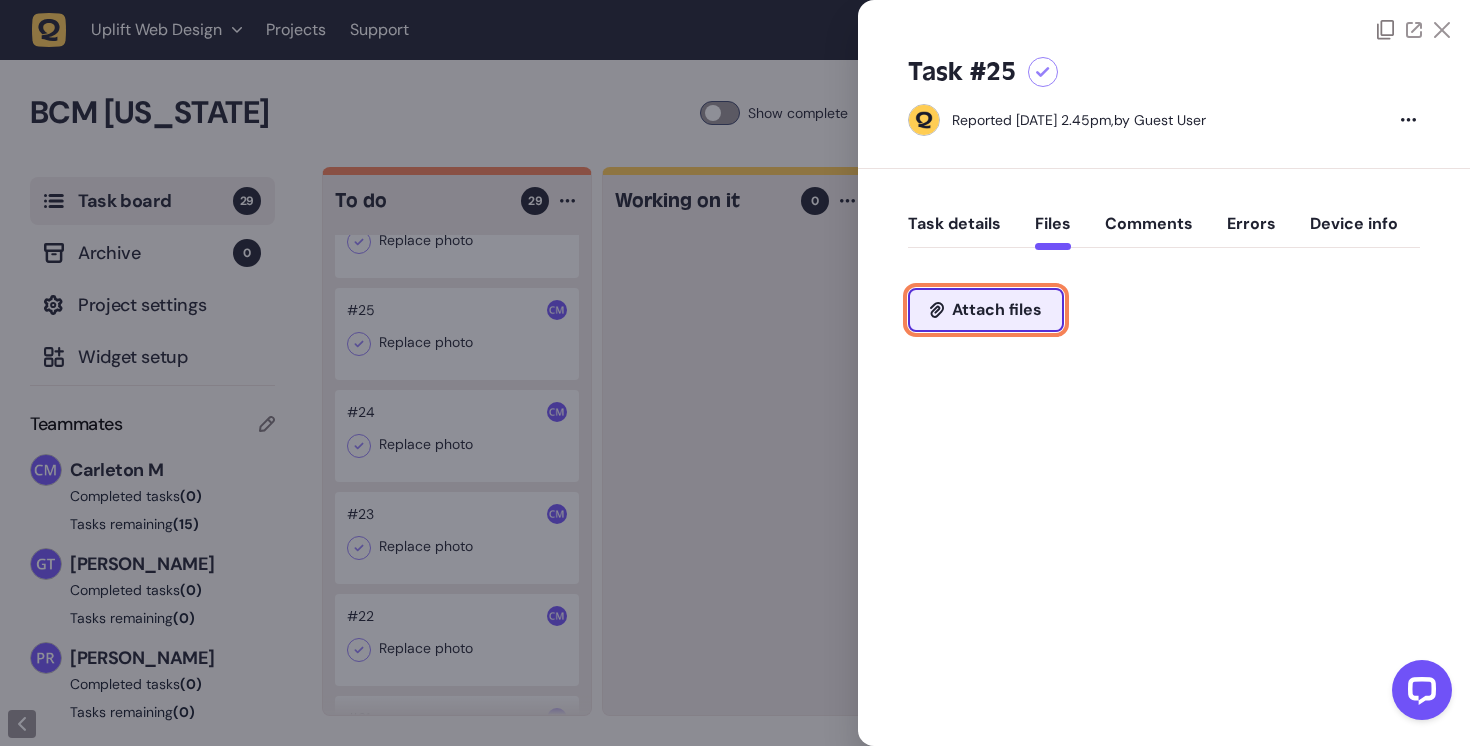 click on "Attach files" 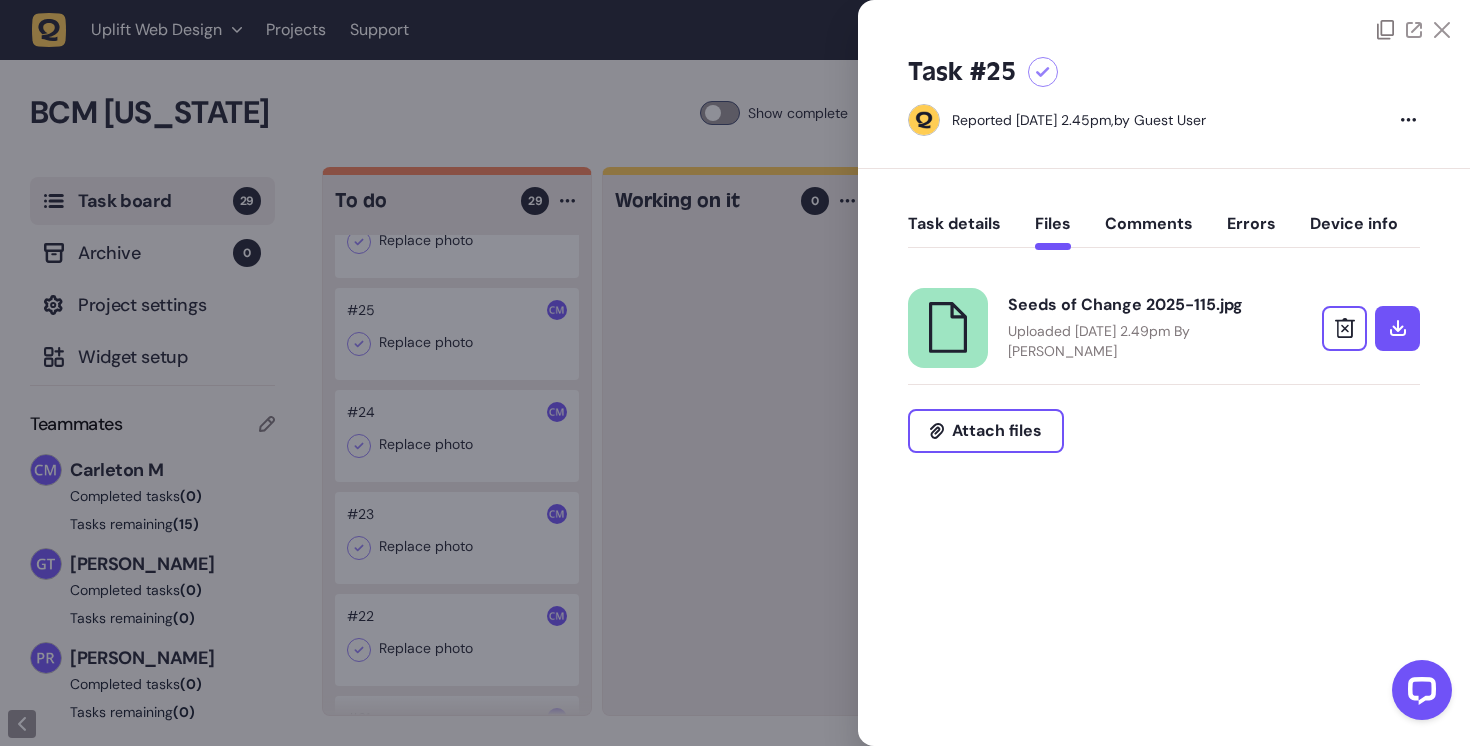 click 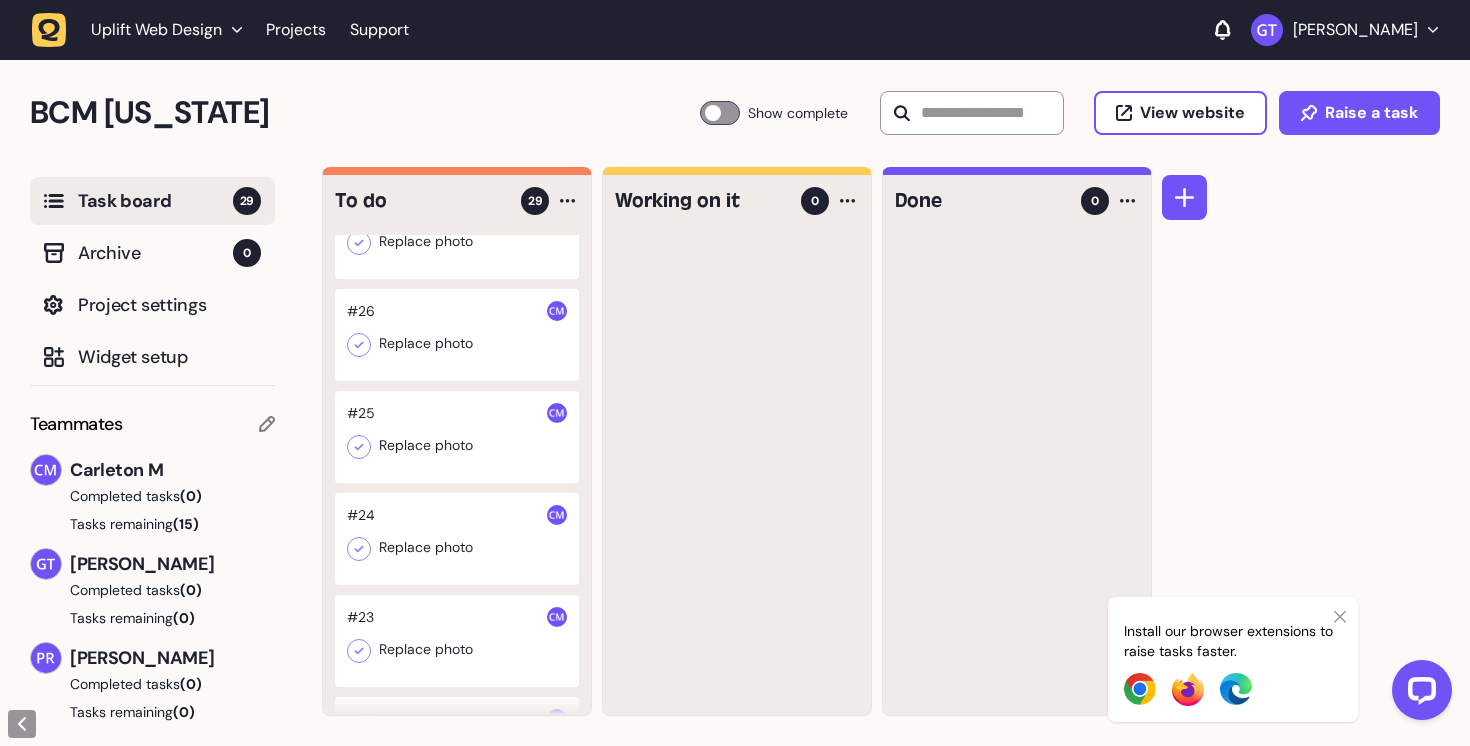 scroll, scrollTop: 249, scrollLeft: 0, axis: vertical 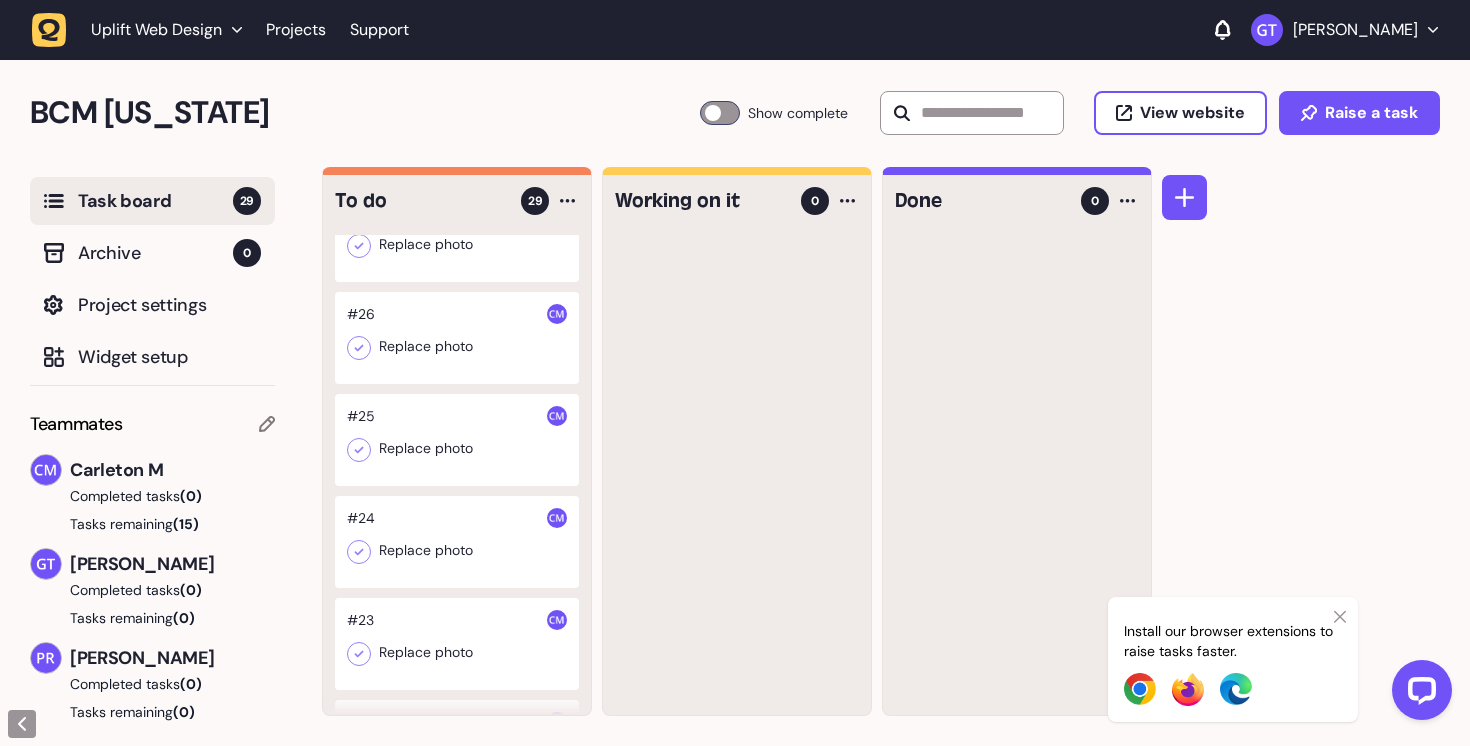 click 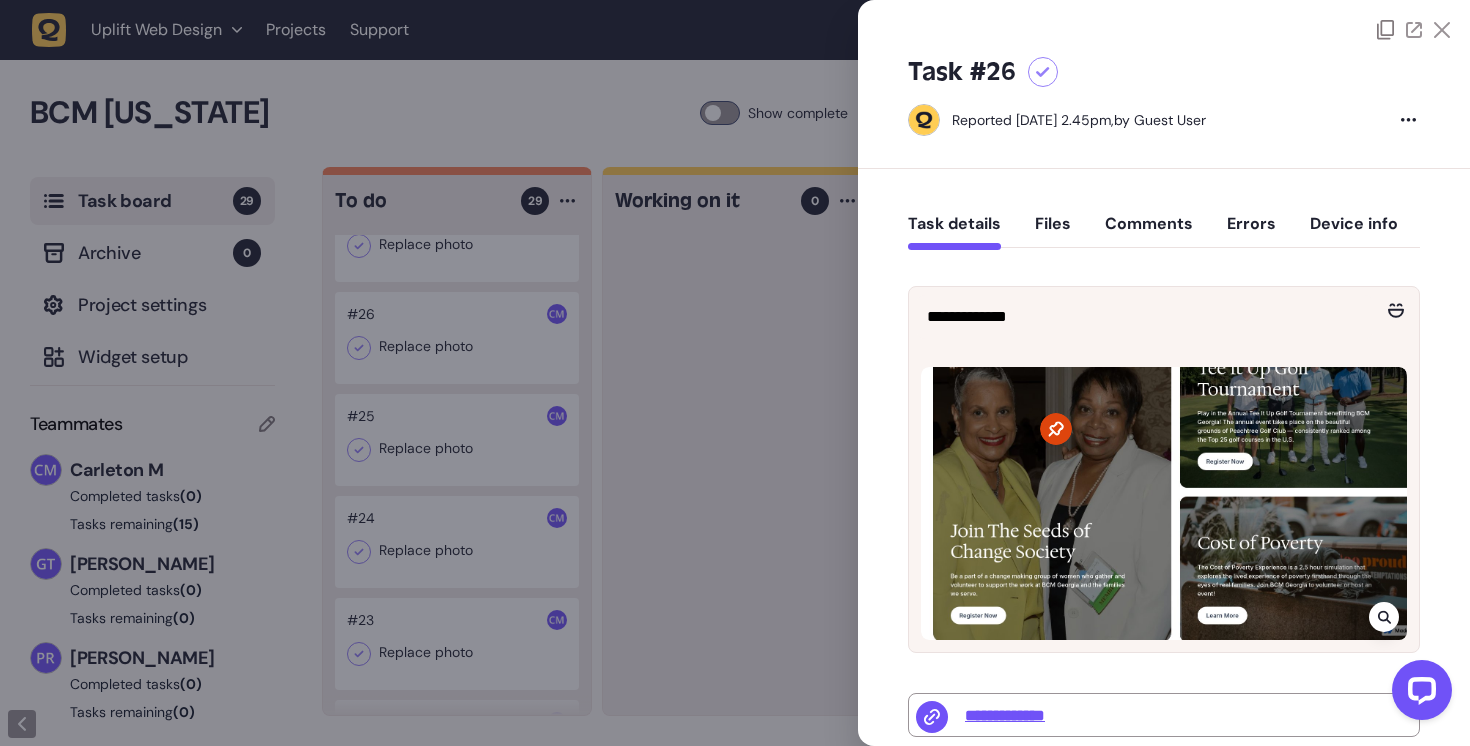 click on "Files" 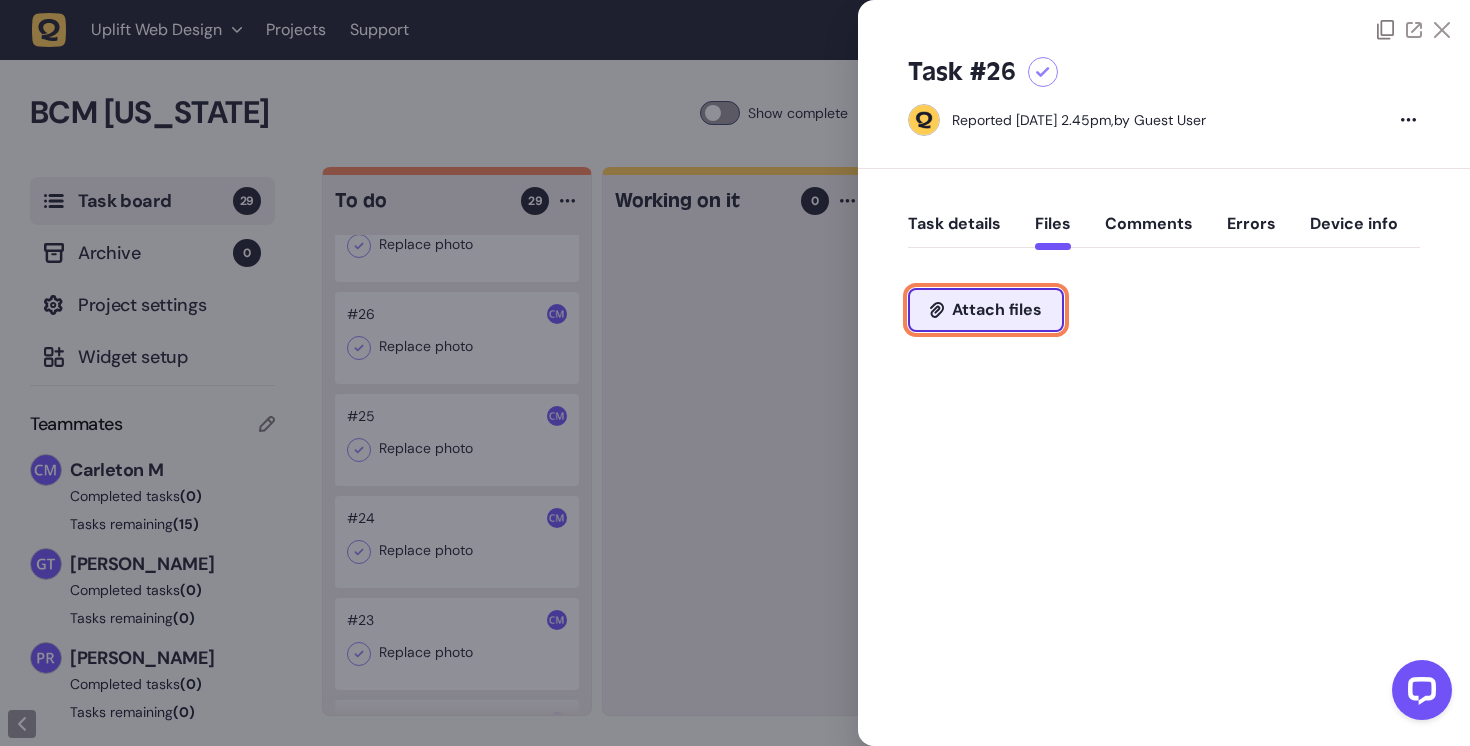 click on "Attach files" 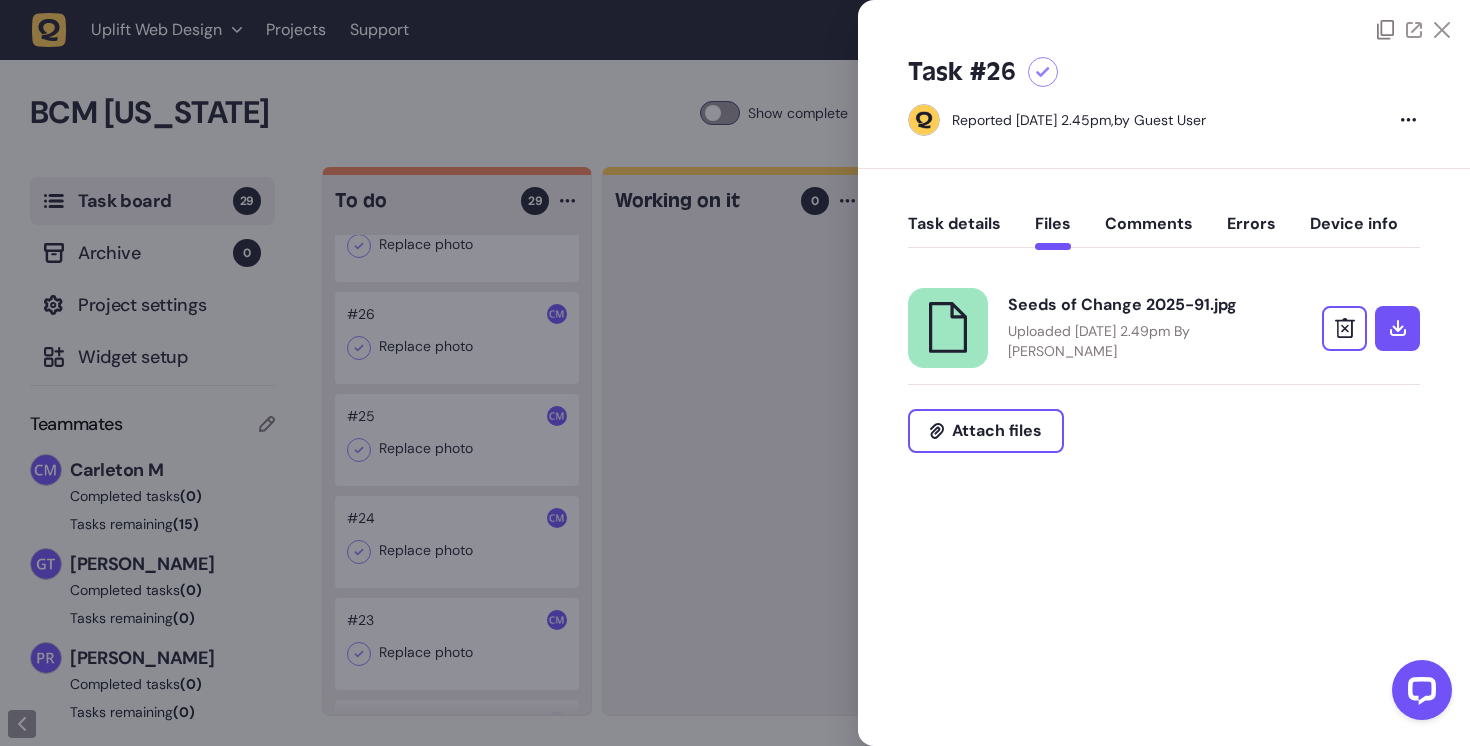 click 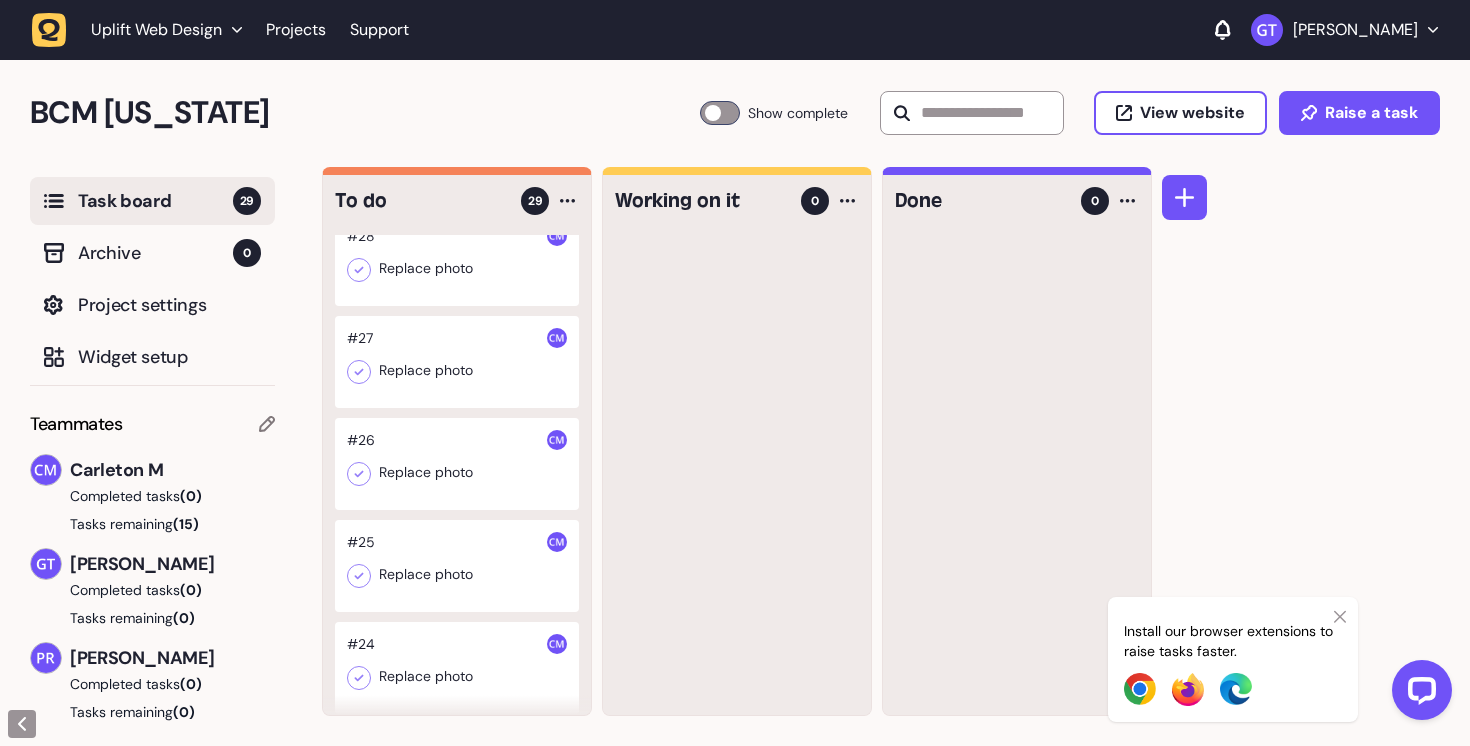 scroll, scrollTop: 121, scrollLeft: 0, axis: vertical 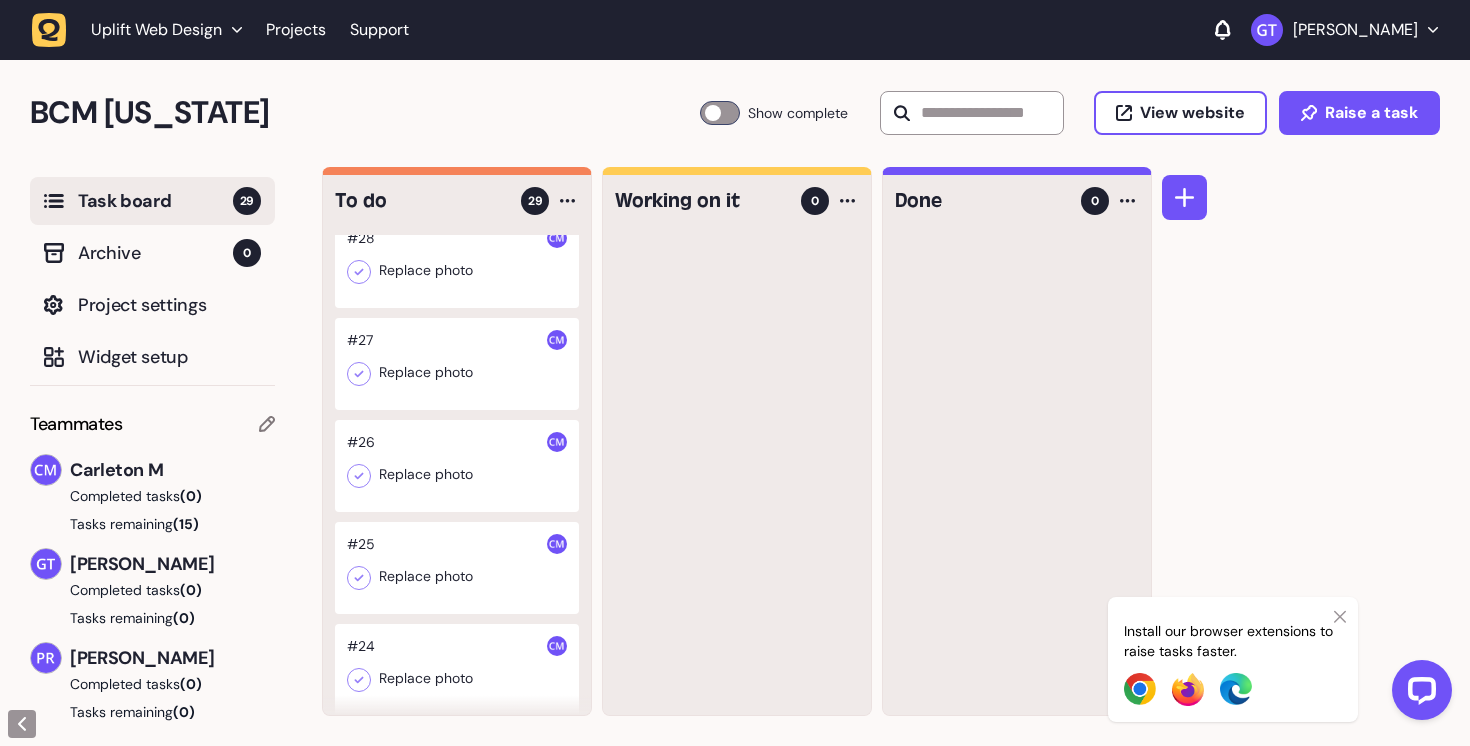 click 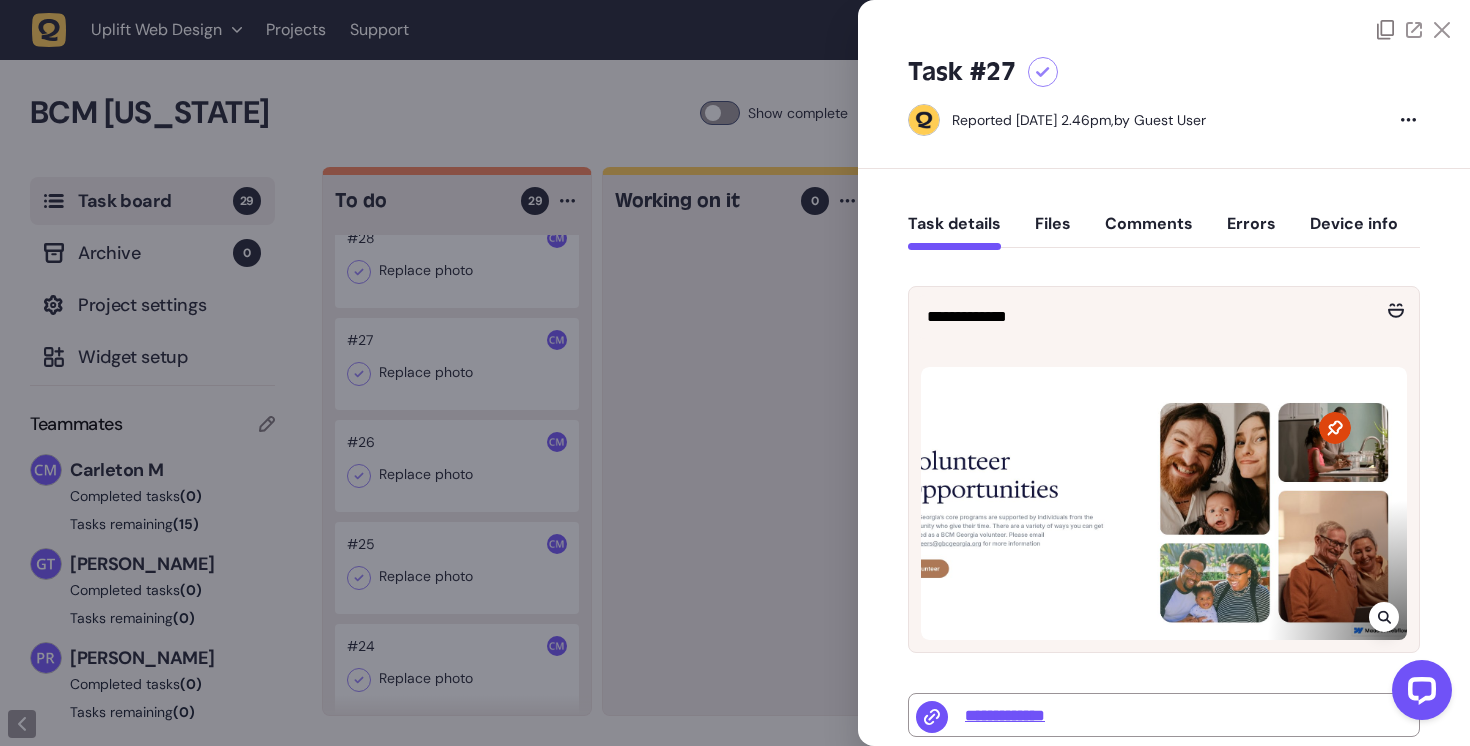 click on "Files" 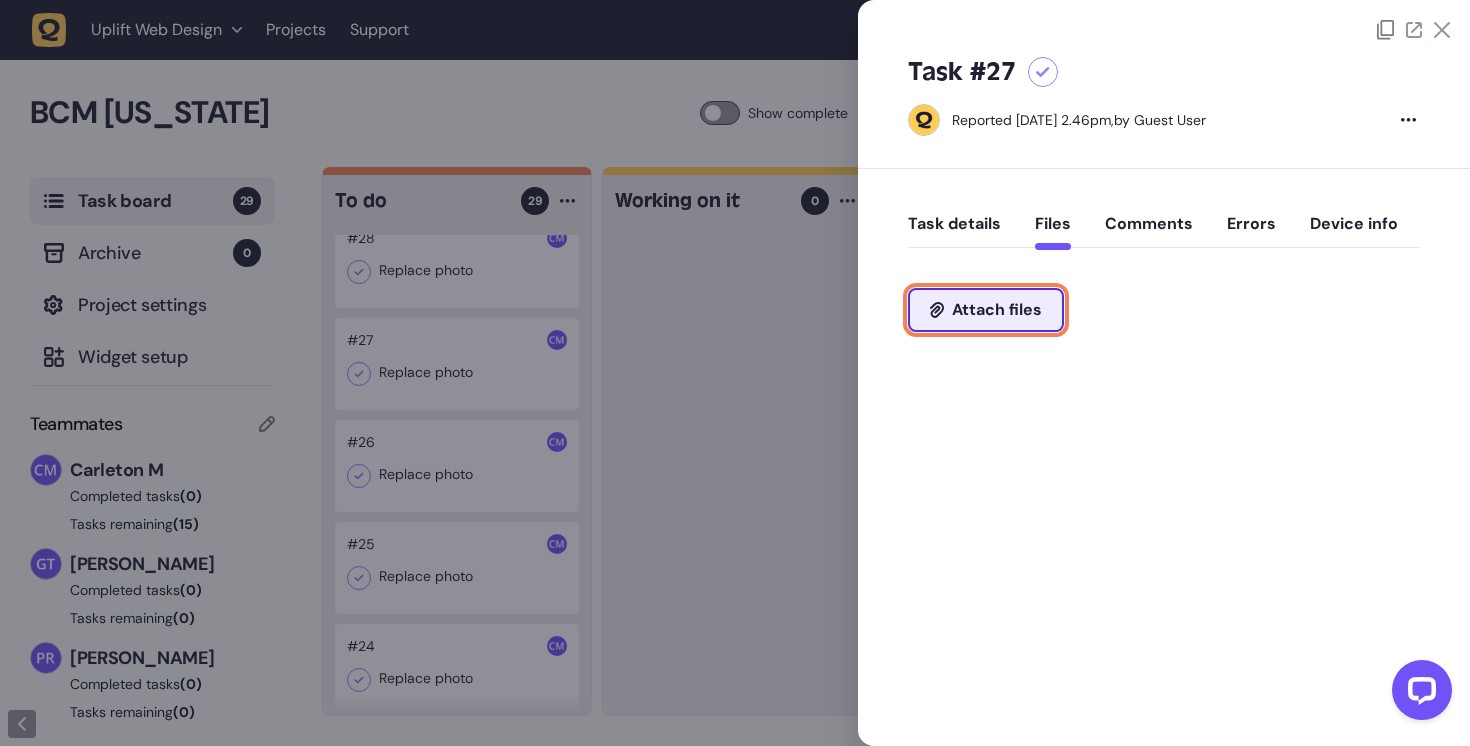 click on "Attach files" 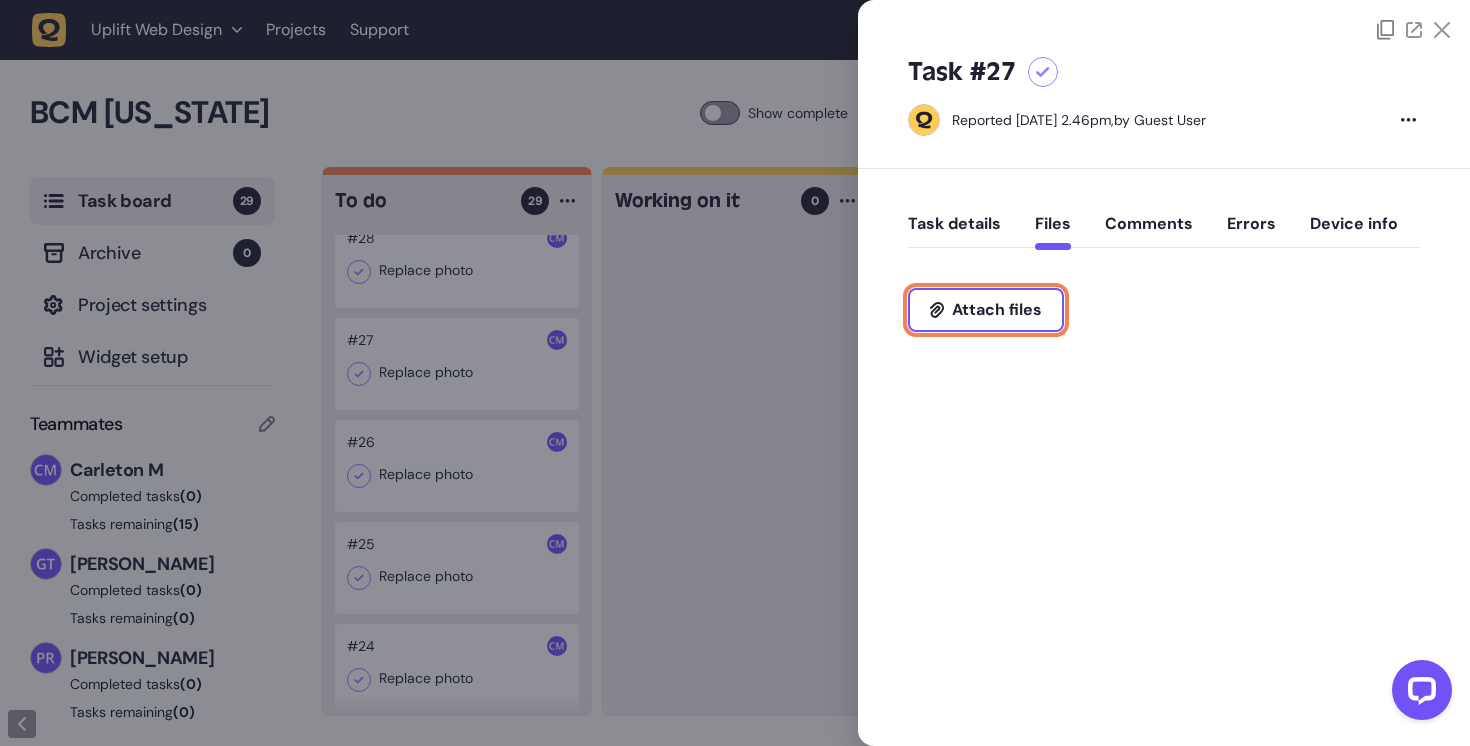 type on "**********" 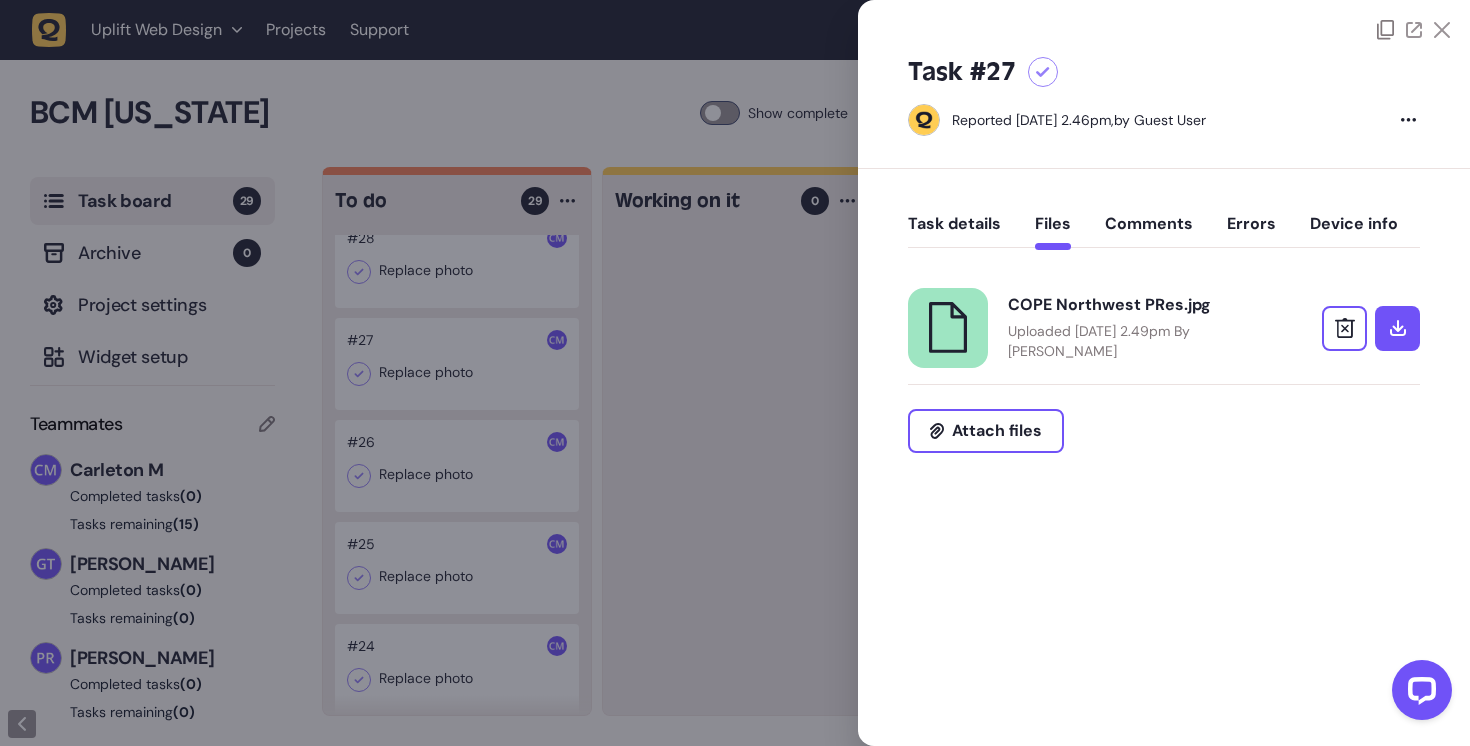 click 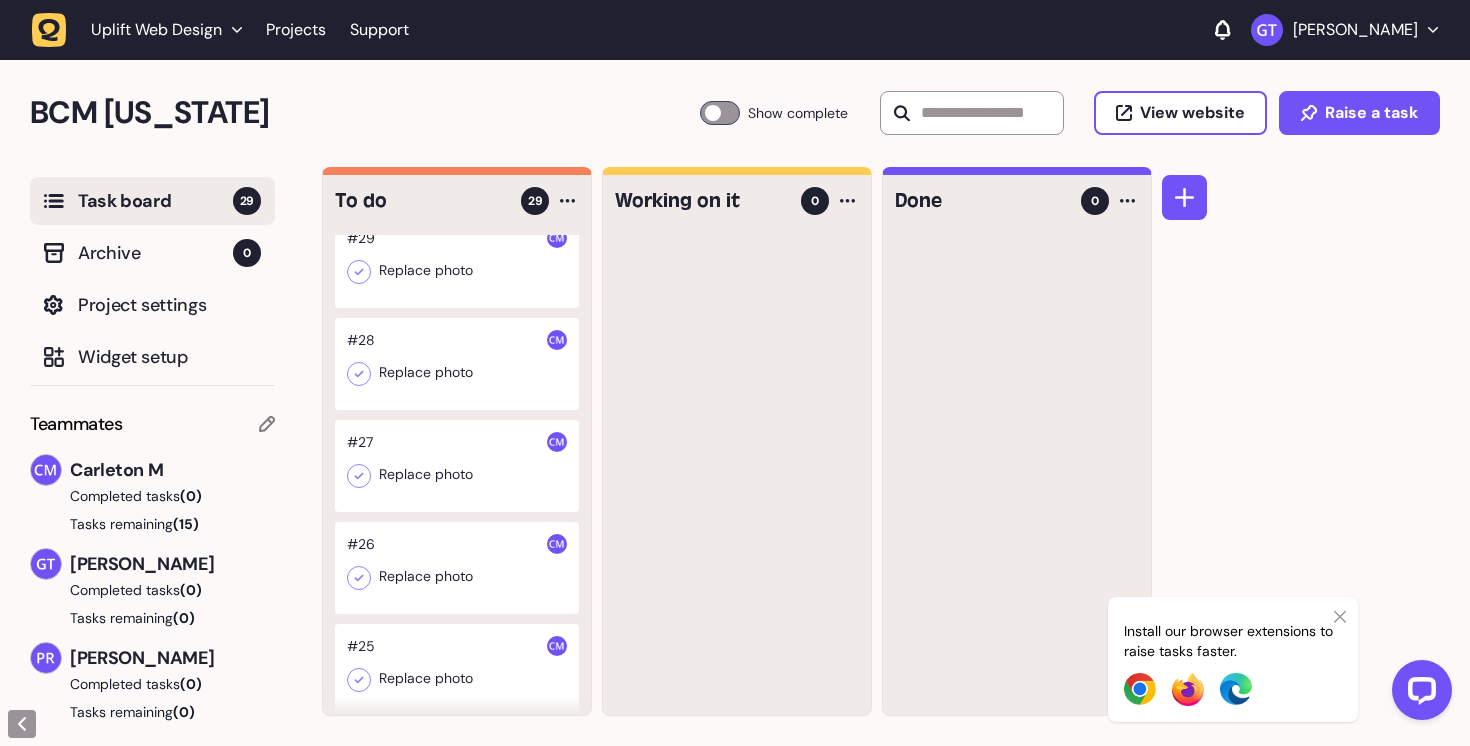 scroll, scrollTop: 0, scrollLeft: 0, axis: both 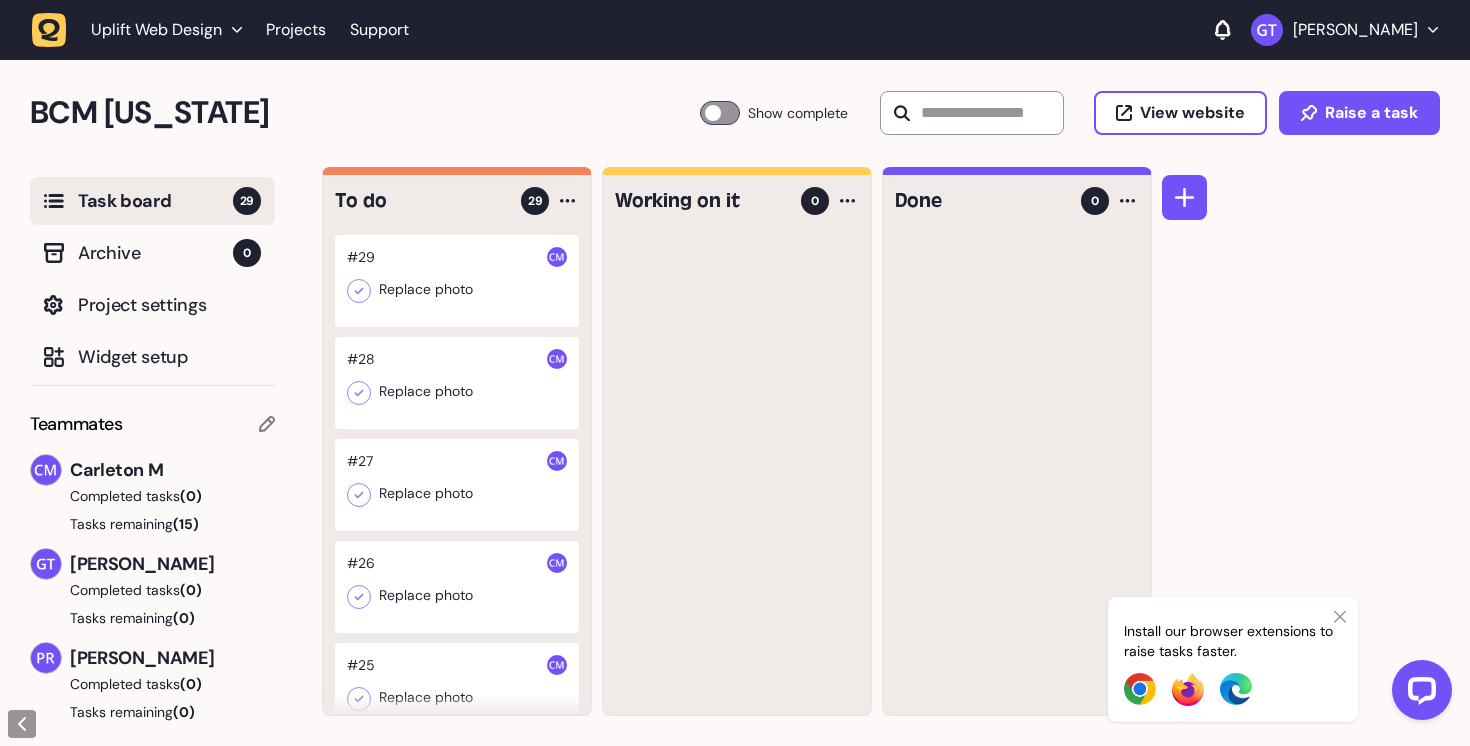click 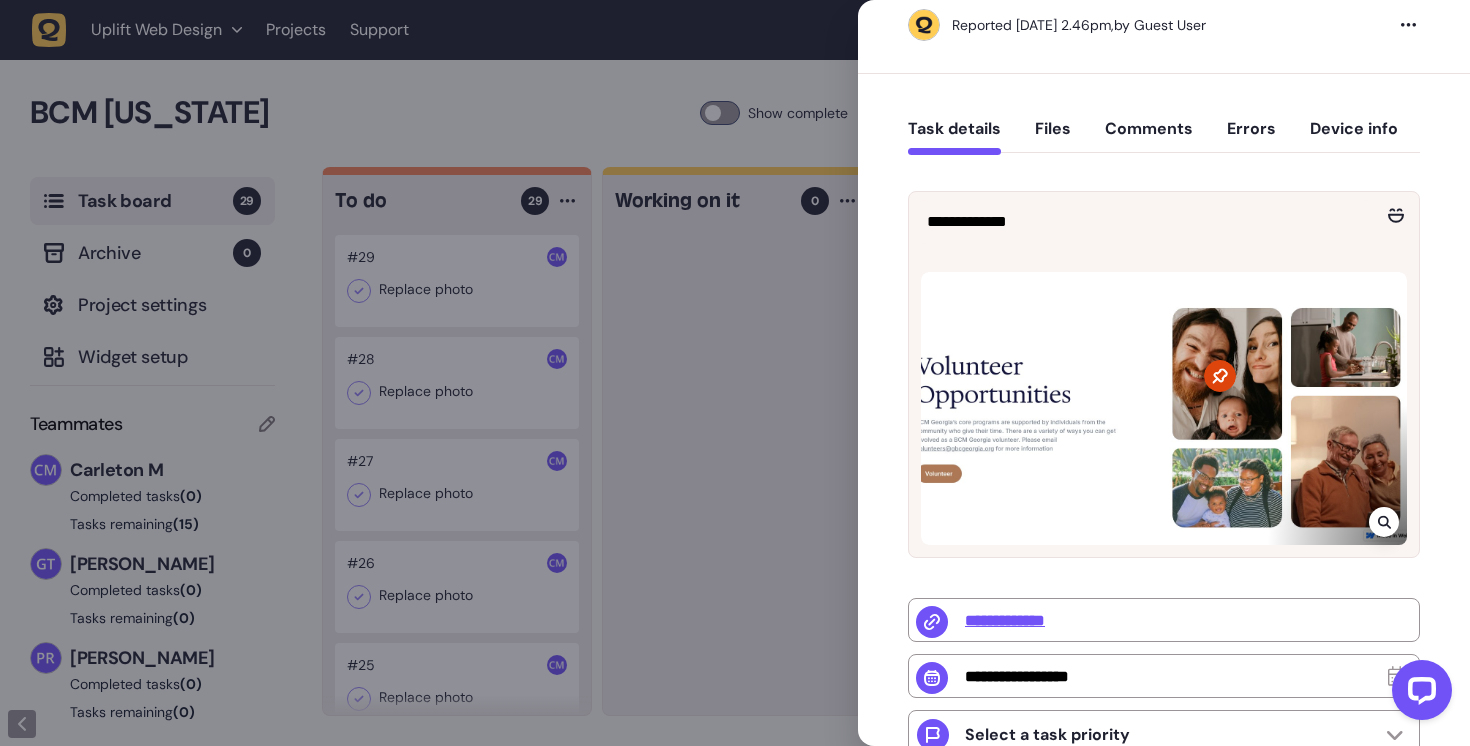 scroll, scrollTop: 121, scrollLeft: 0, axis: vertical 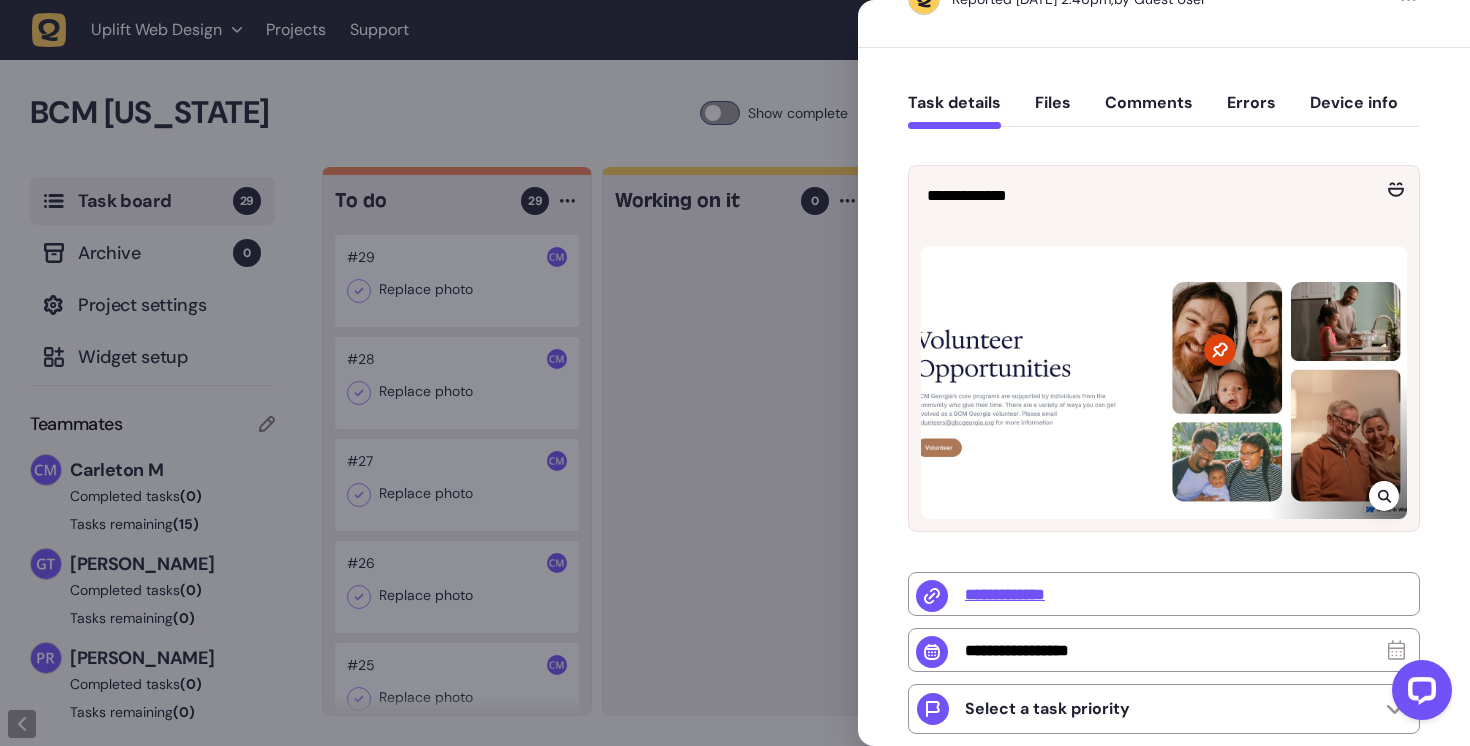 click on "Files" 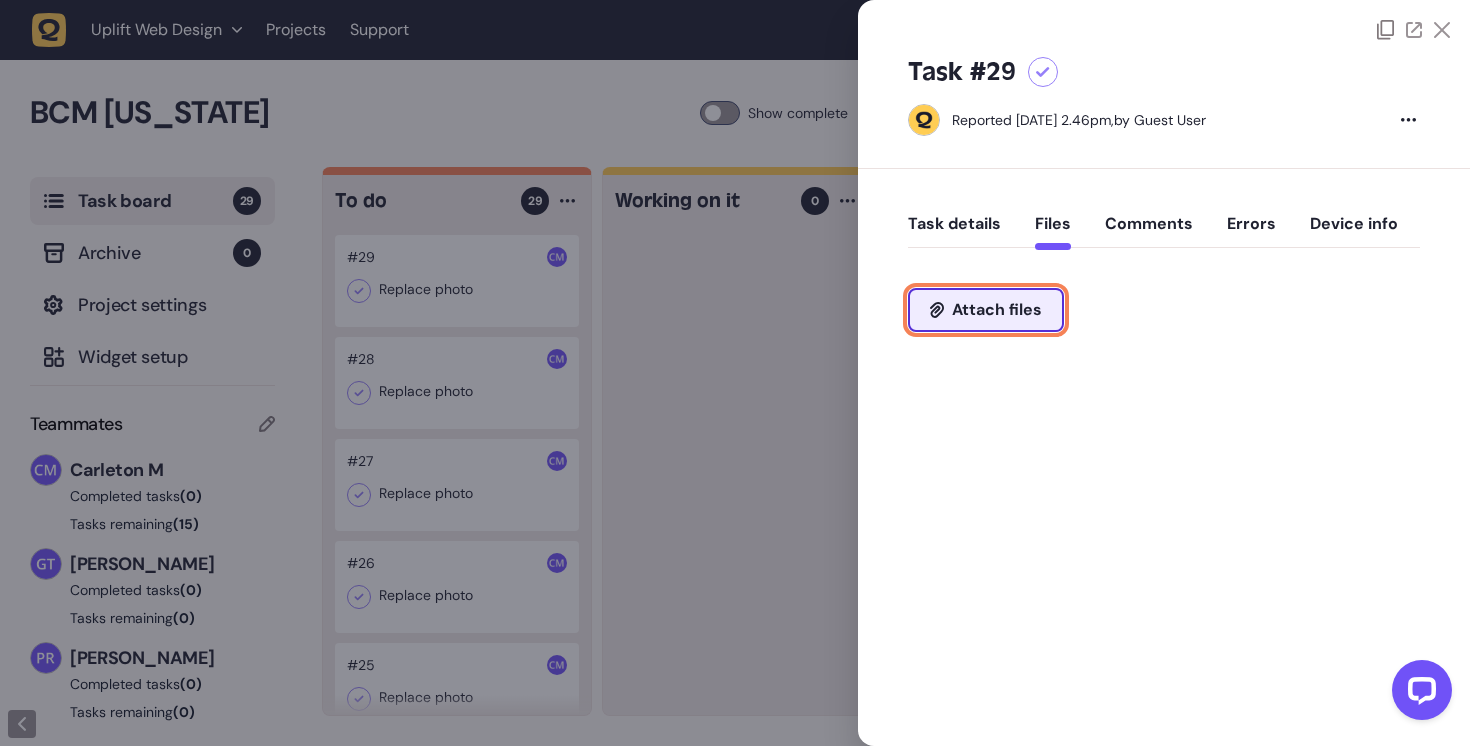 click on "Attach files" 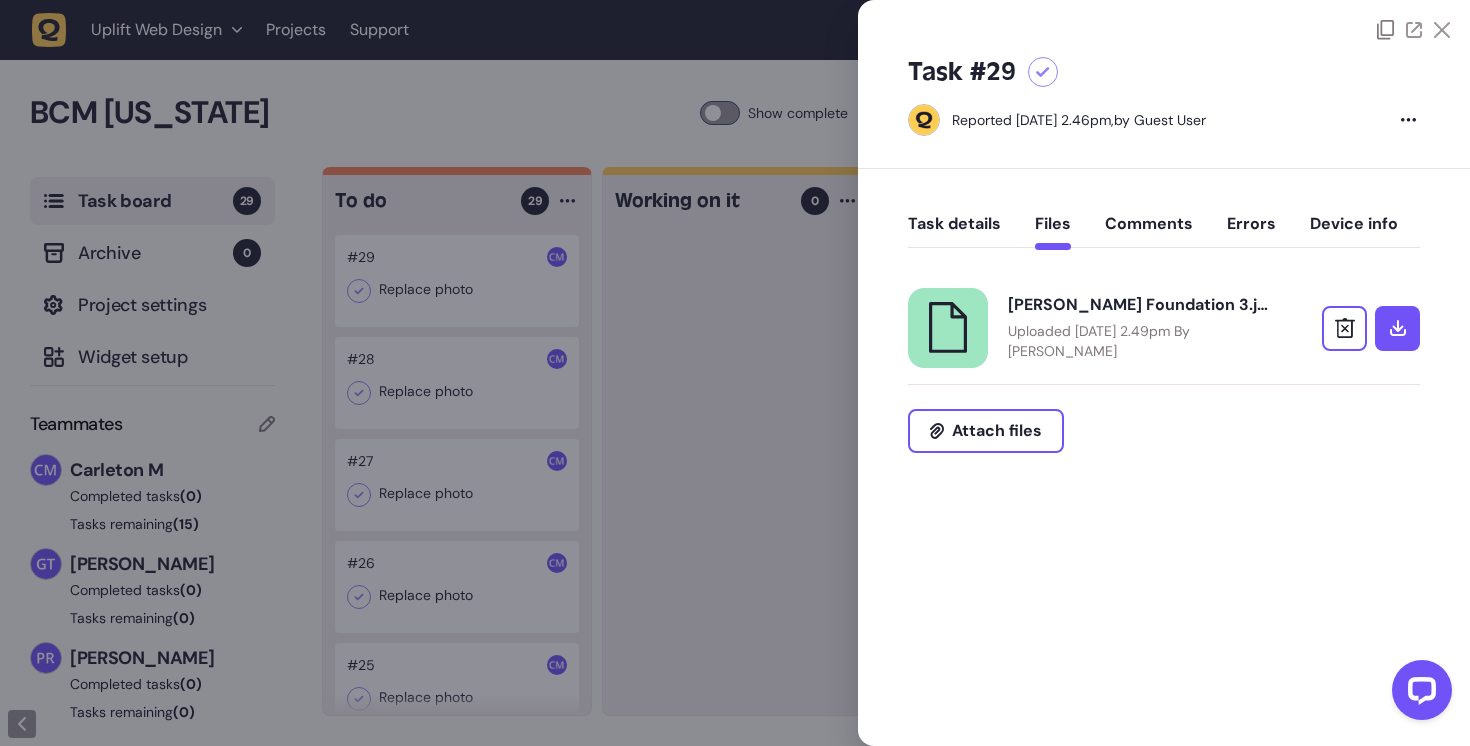click 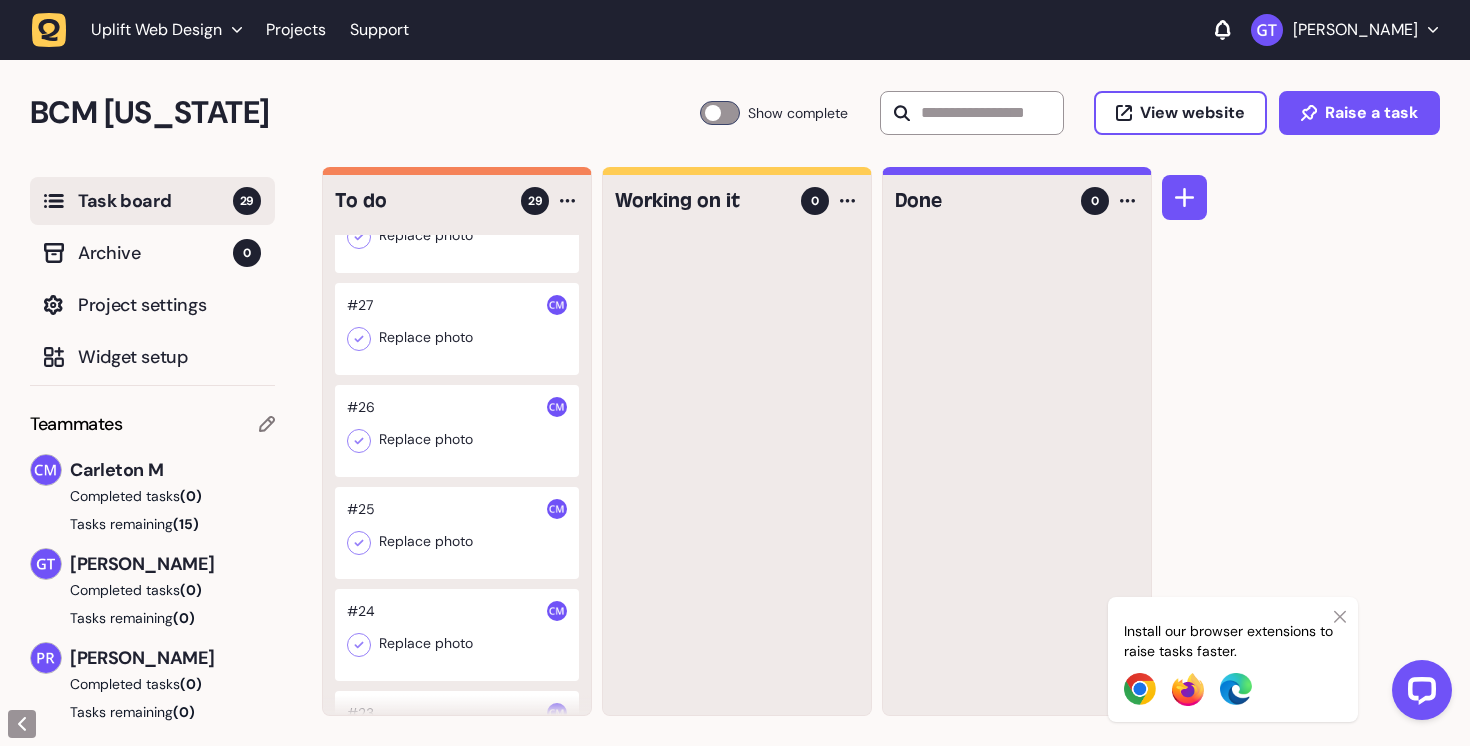 scroll, scrollTop: 0, scrollLeft: 0, axis: both 